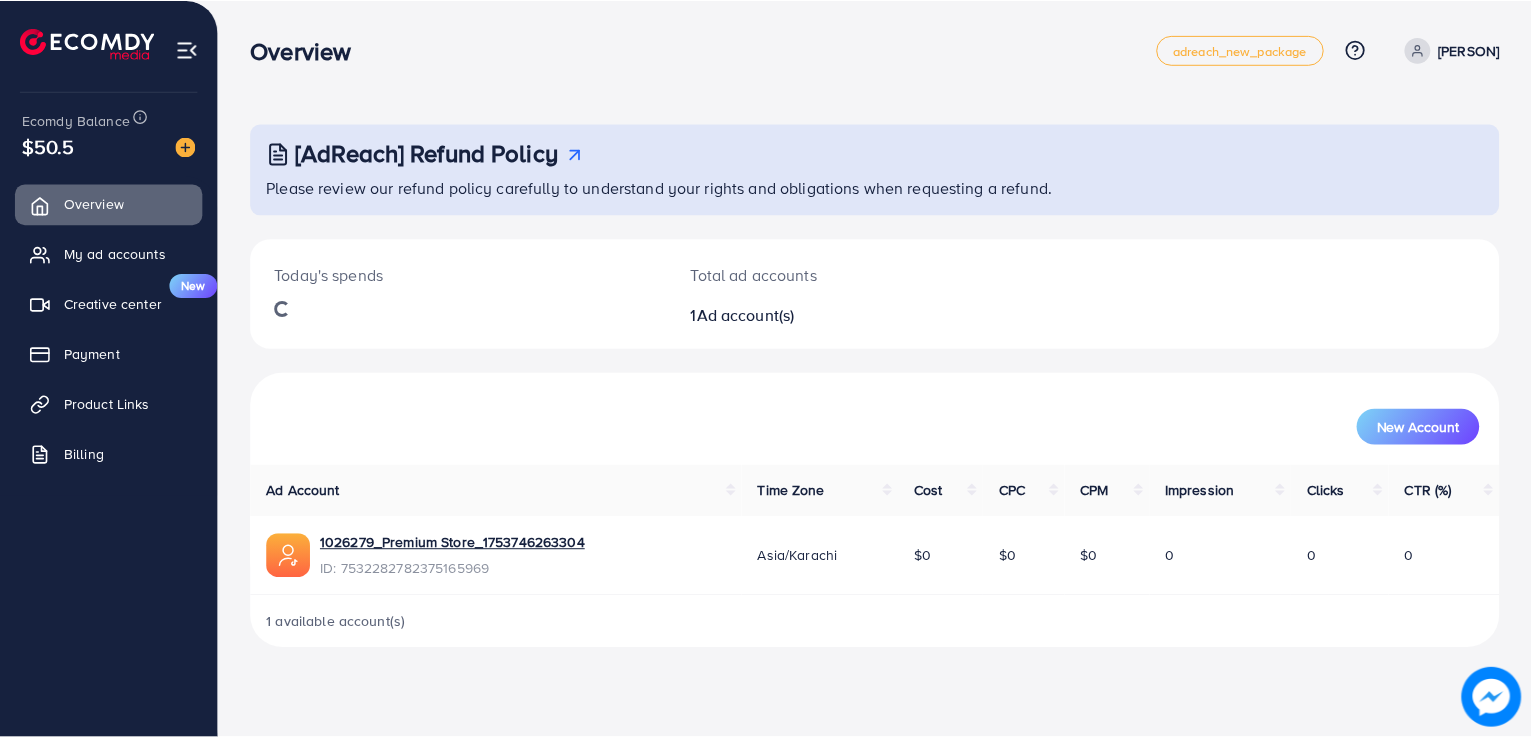scroll, scrollTop: 0, scrollLeft: 0, axis: both 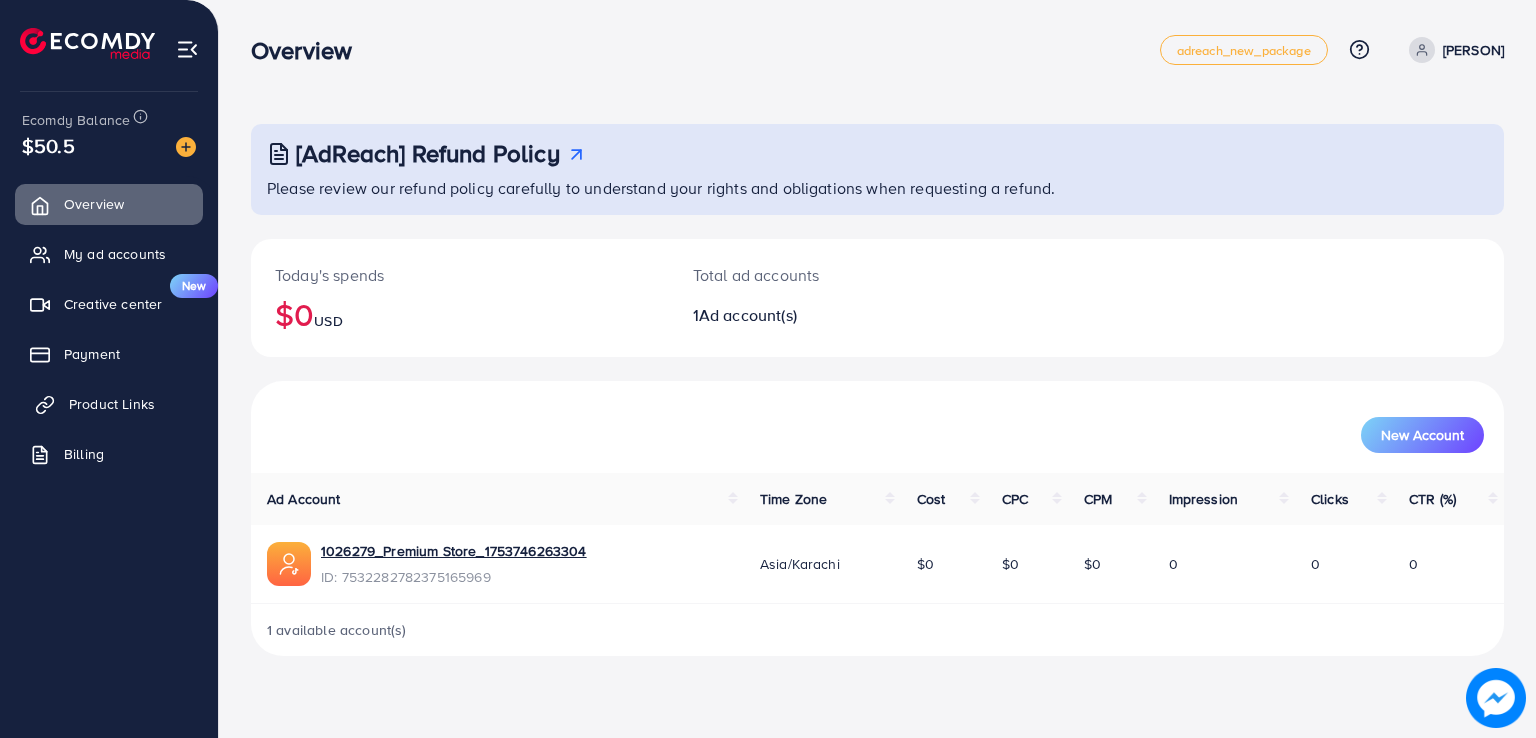 click on "Product Links" at bounding box center [112, 404] 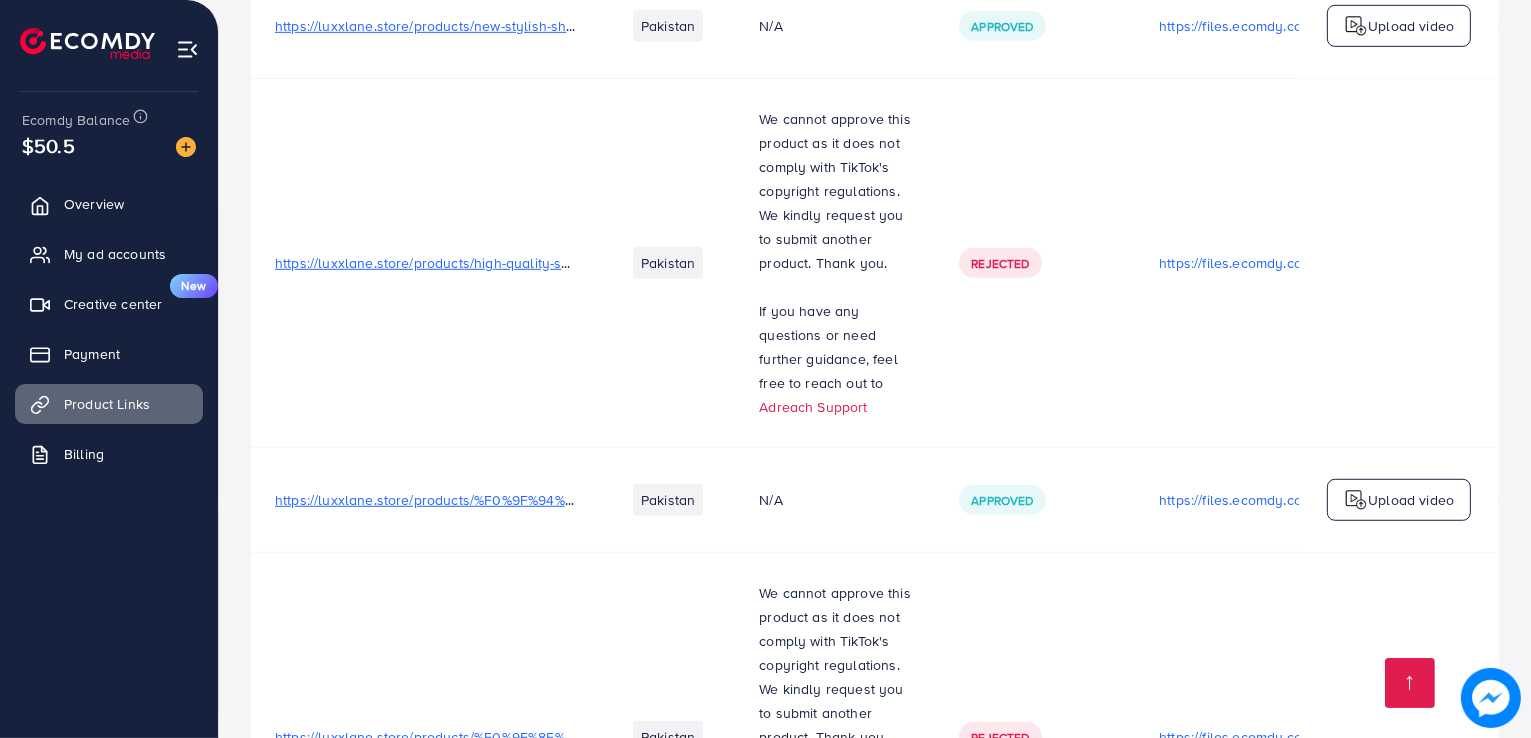 scroll, scrollTop: 1795, scrollLeft: 0, axis: vertical 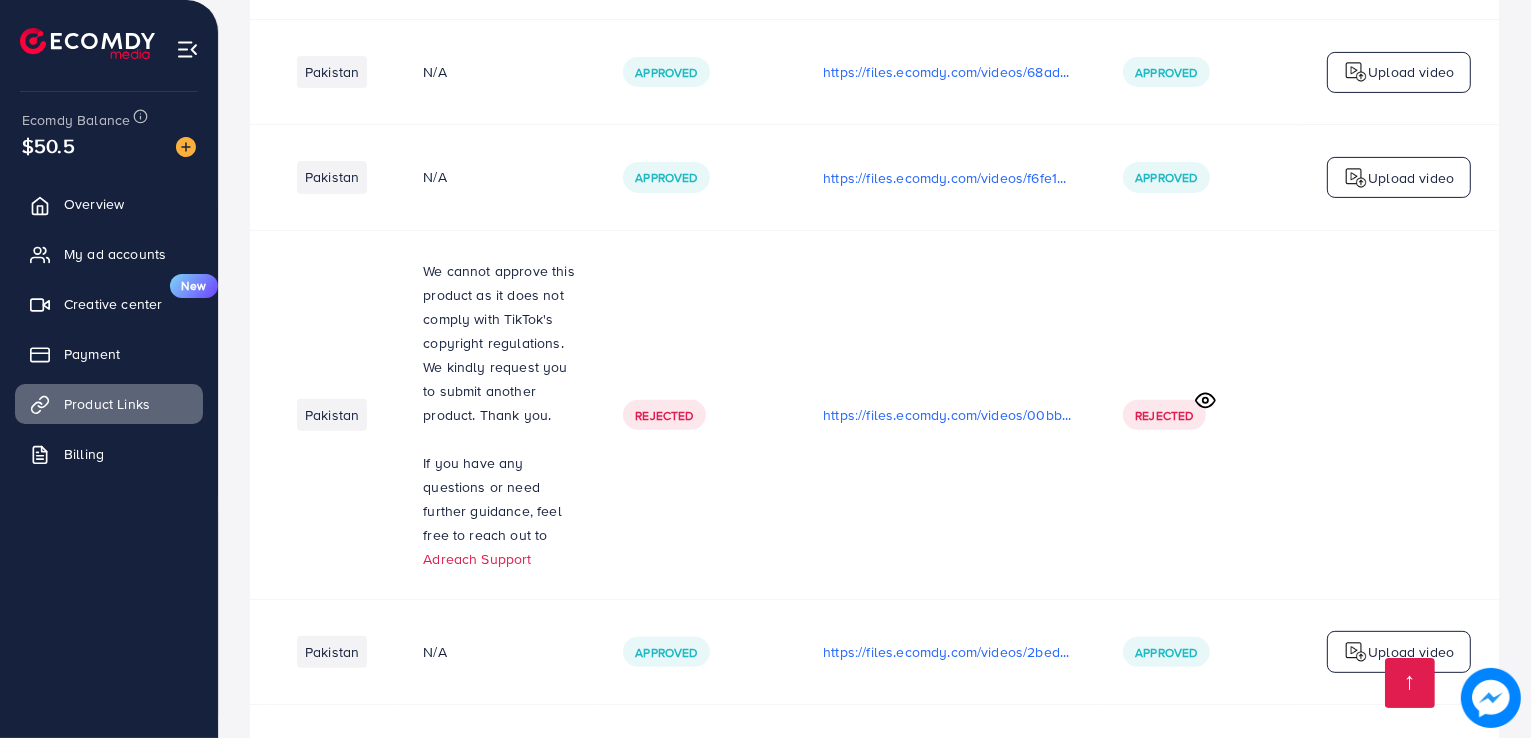 click 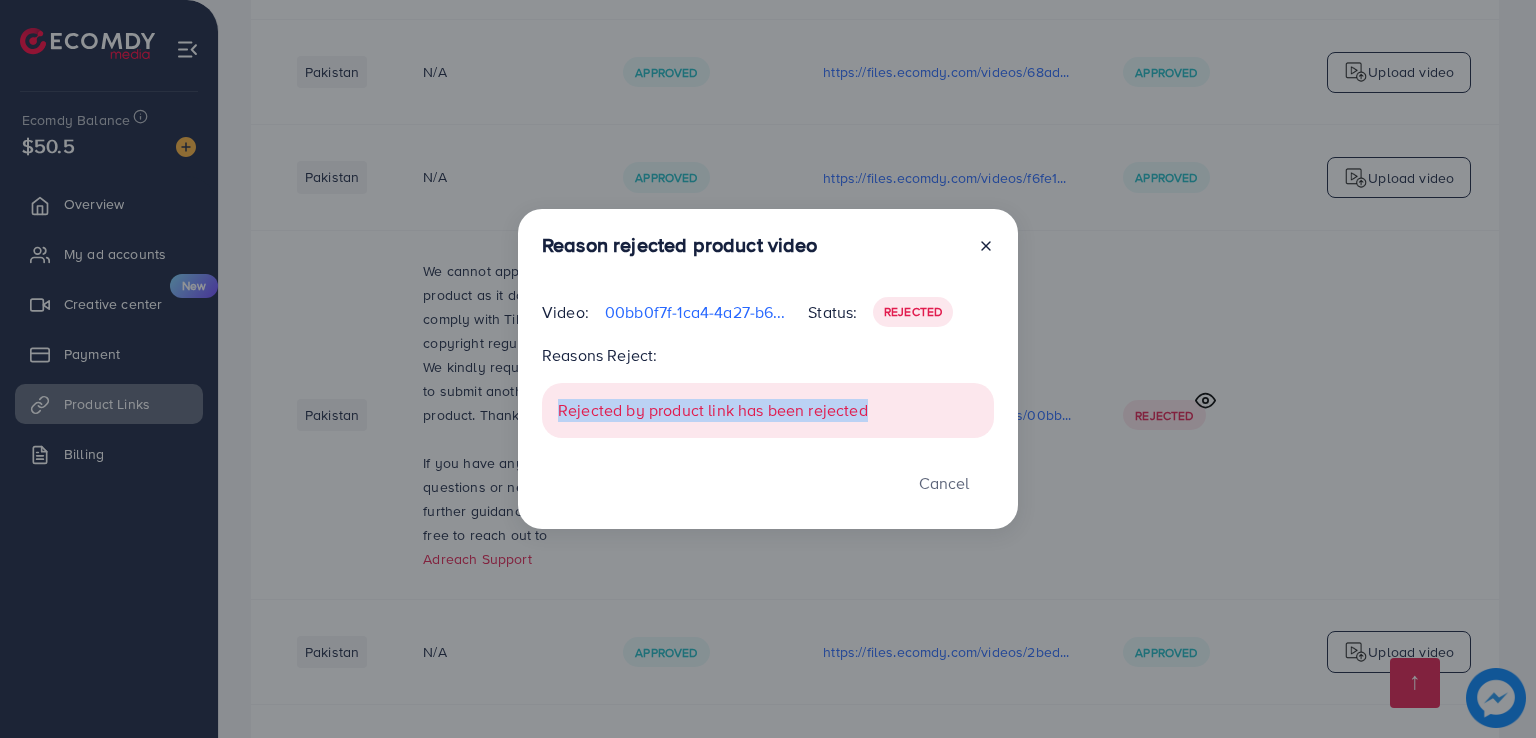 drag, startPoint x: 559, startPoint y: 403, endPoint x: 876, endPoint y: 388, distance: 317.3547 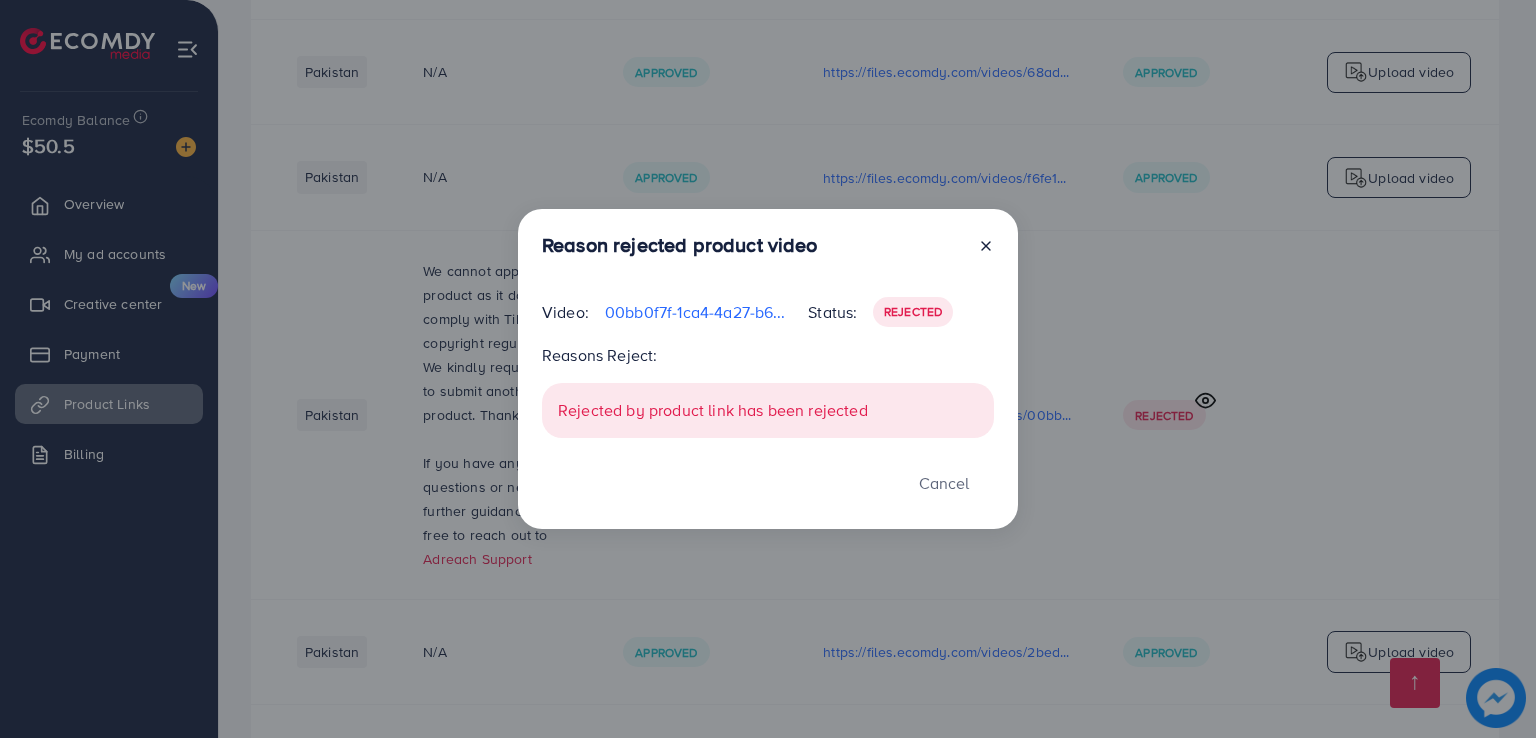 click 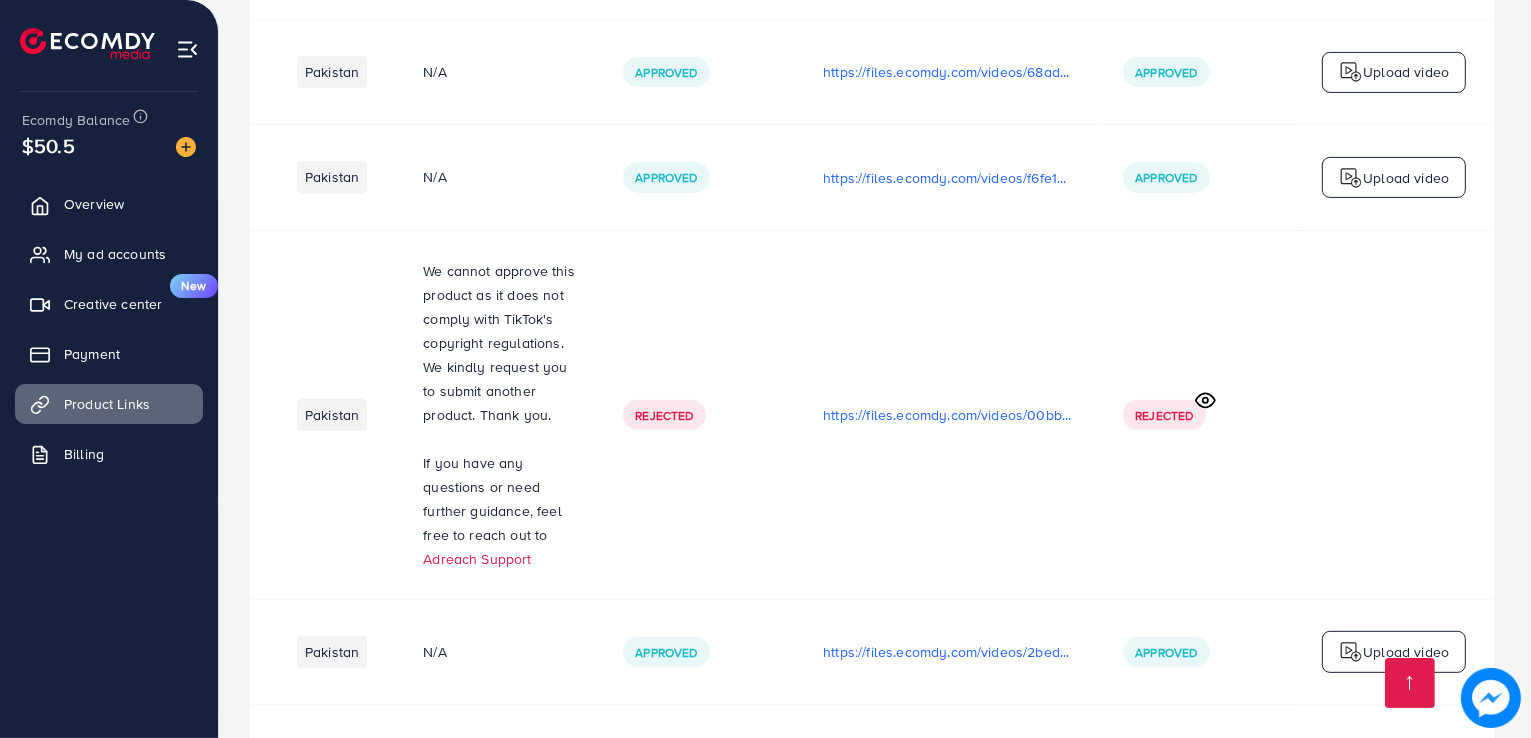 scroll, scrollTop: 0, scrollLeft: 331, axis: horizontal 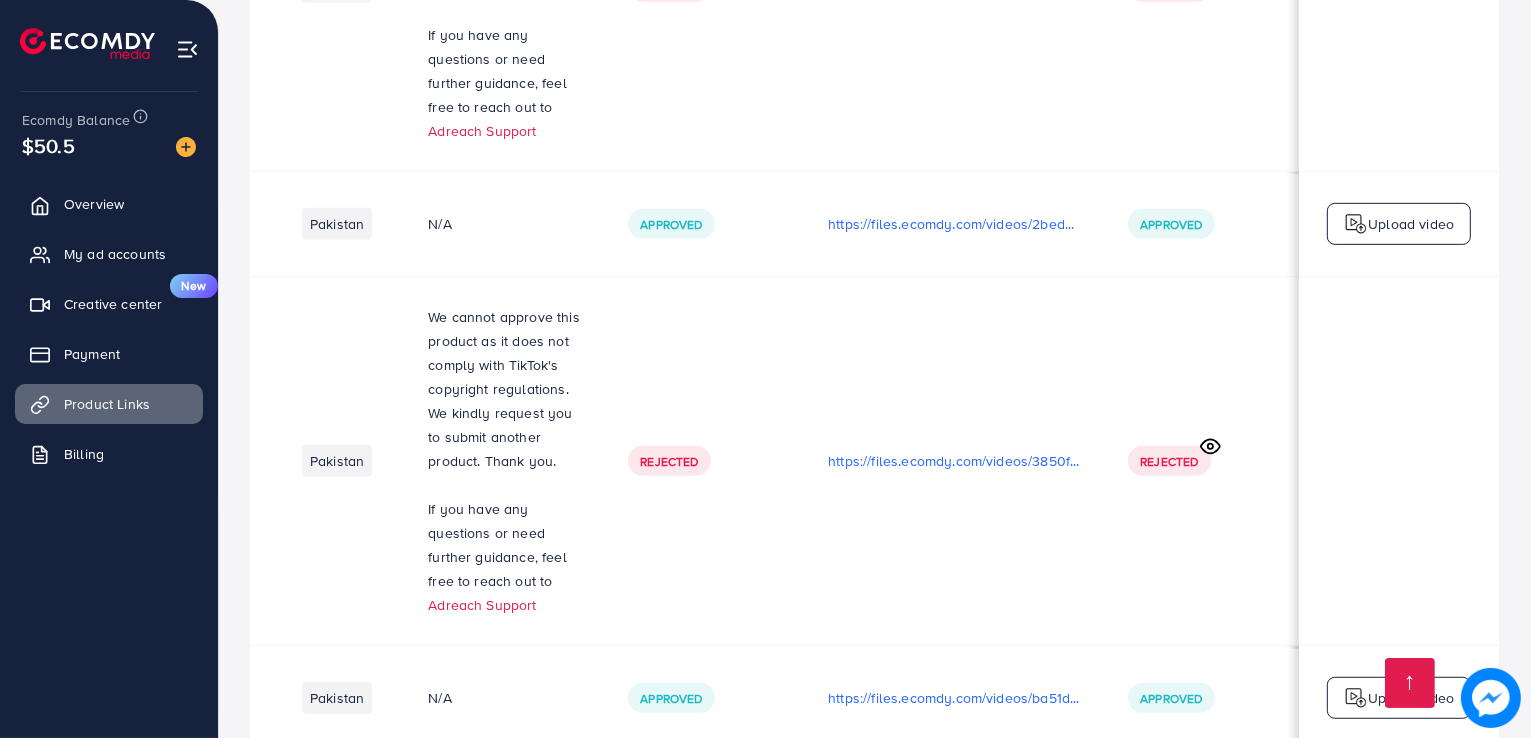 click 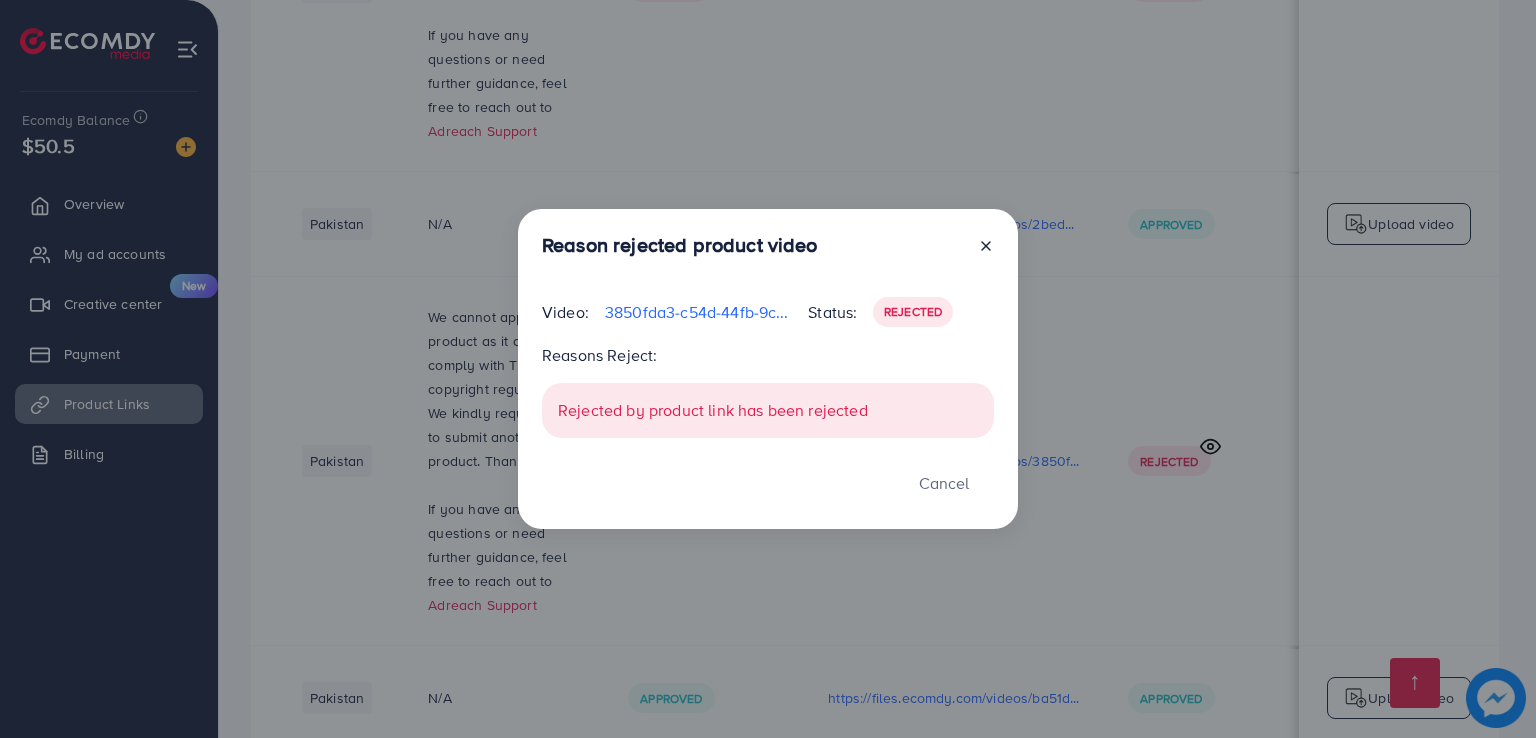 click on "Status:  Rejected" at bounding box center [901, 311] 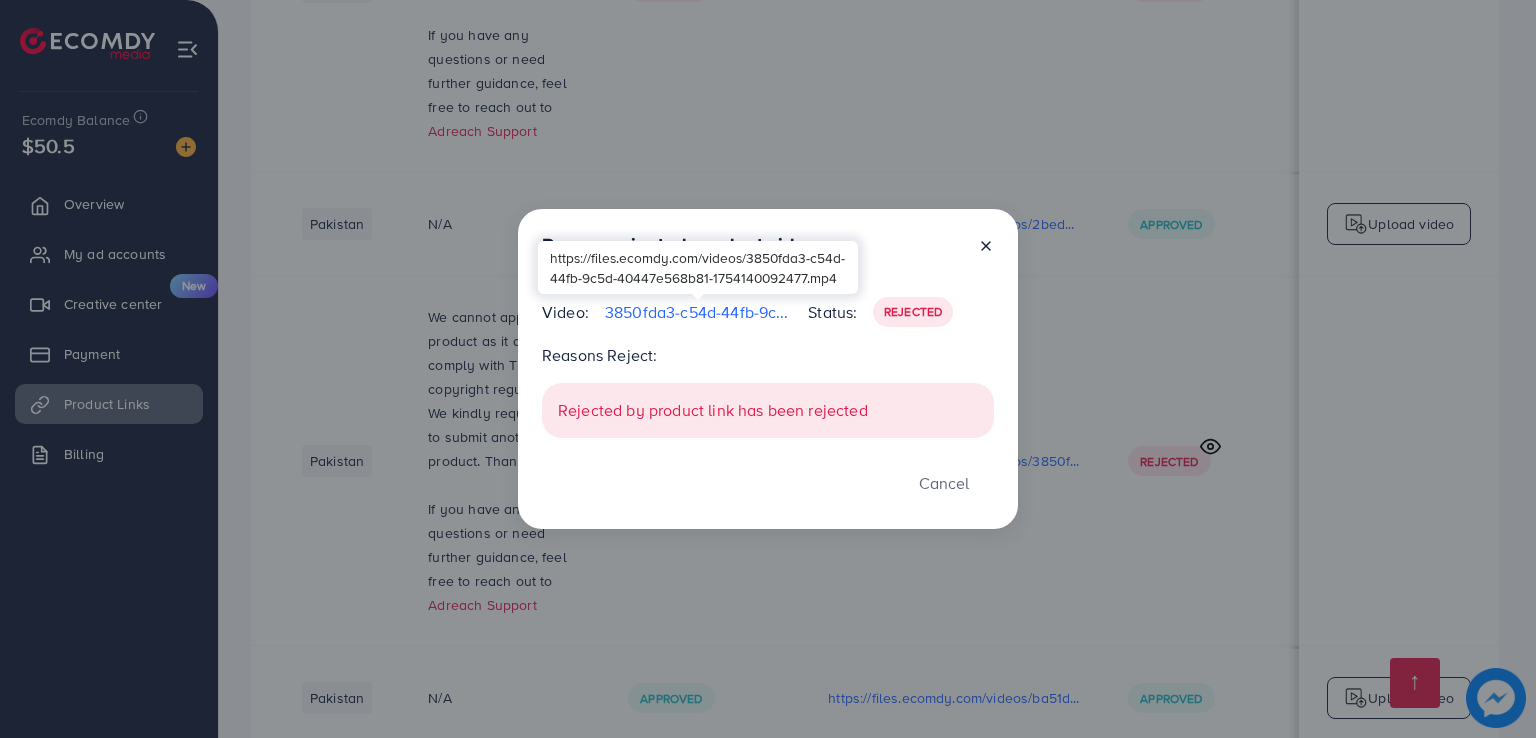 click on "3850fda3-c54d-44fb-9c5d-40447e568b81-1754140092477.mp4" at bounding box center (698, 312) 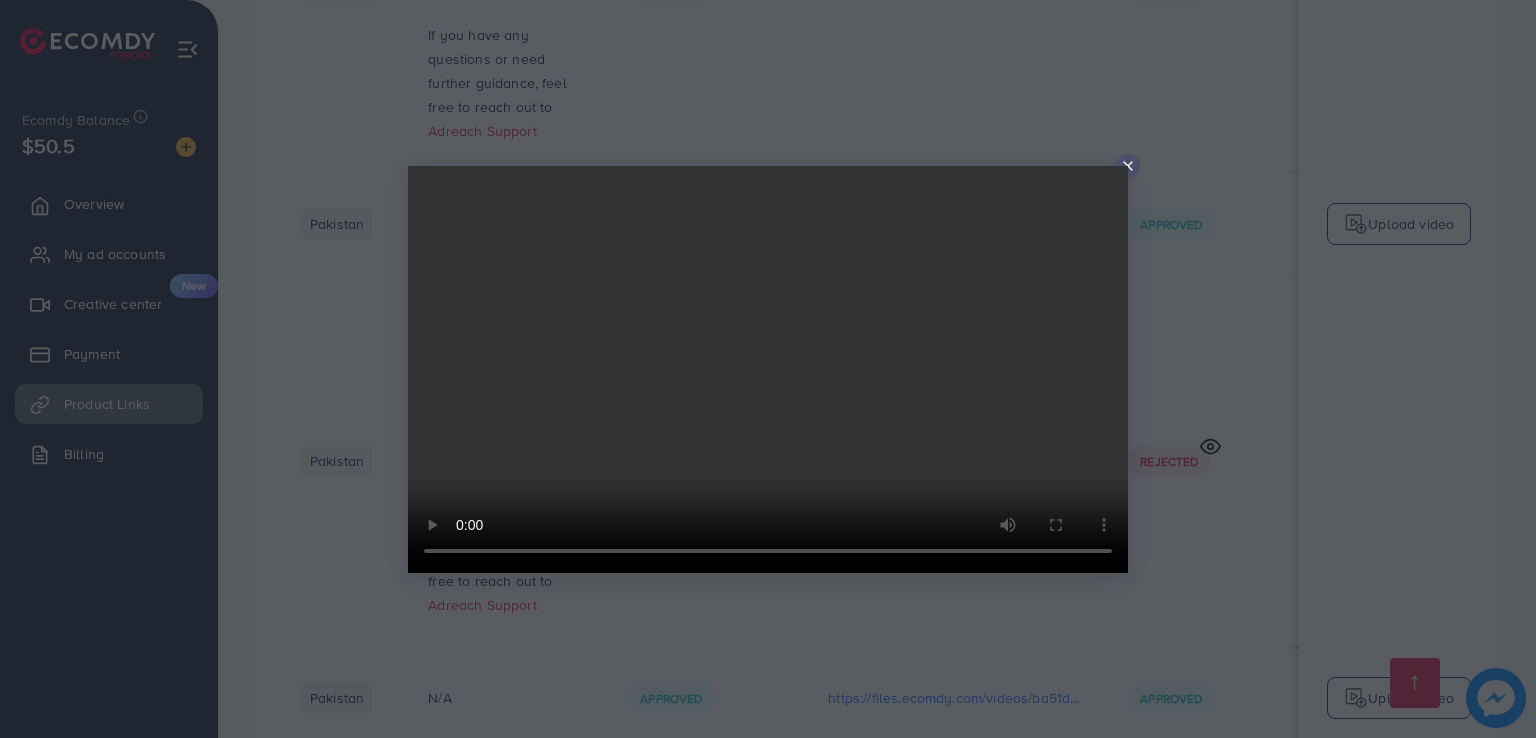 click 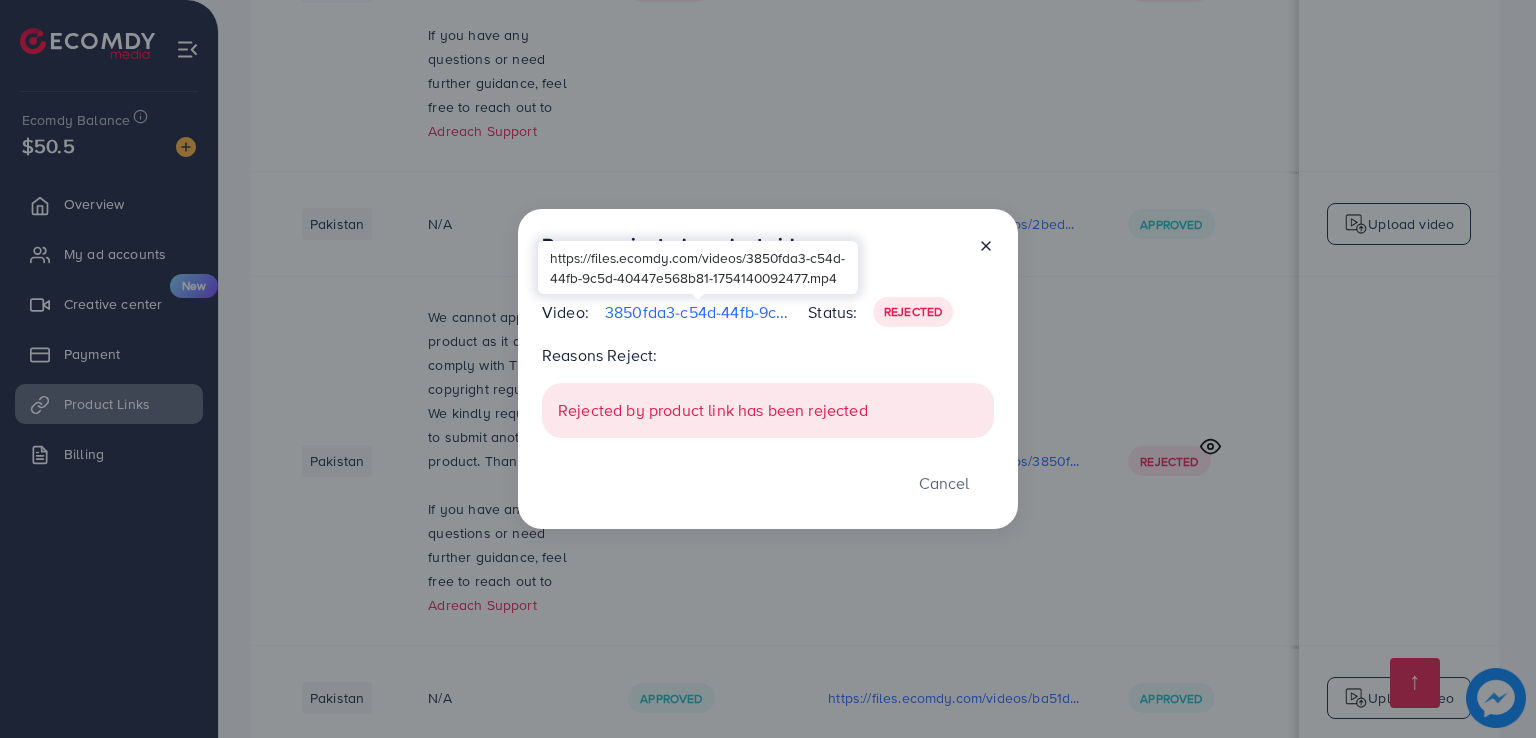 click on "3850fda3-c54d-44fb-9c5d-40447e568b81-1754140092477.mp4" at bounding box center [698, 312] 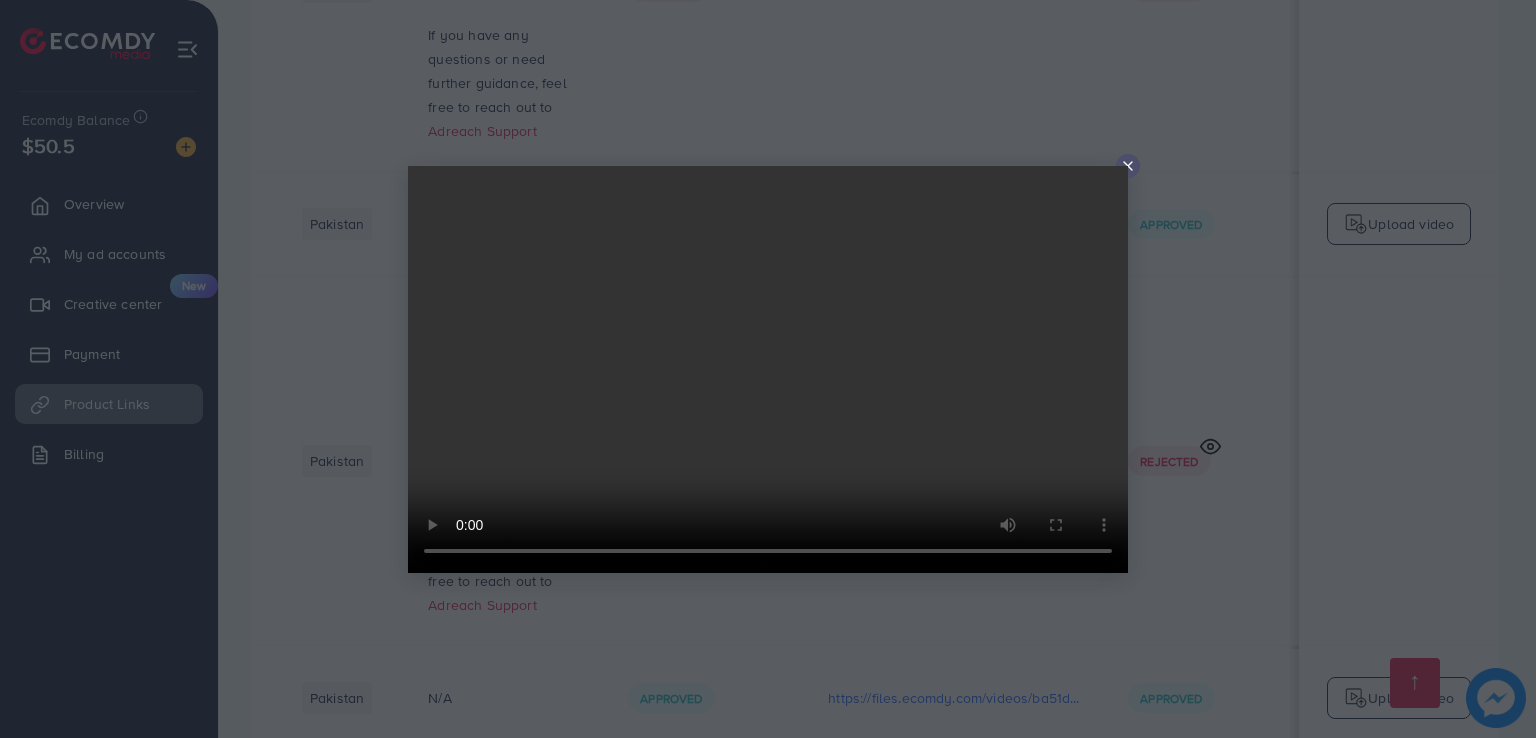 type 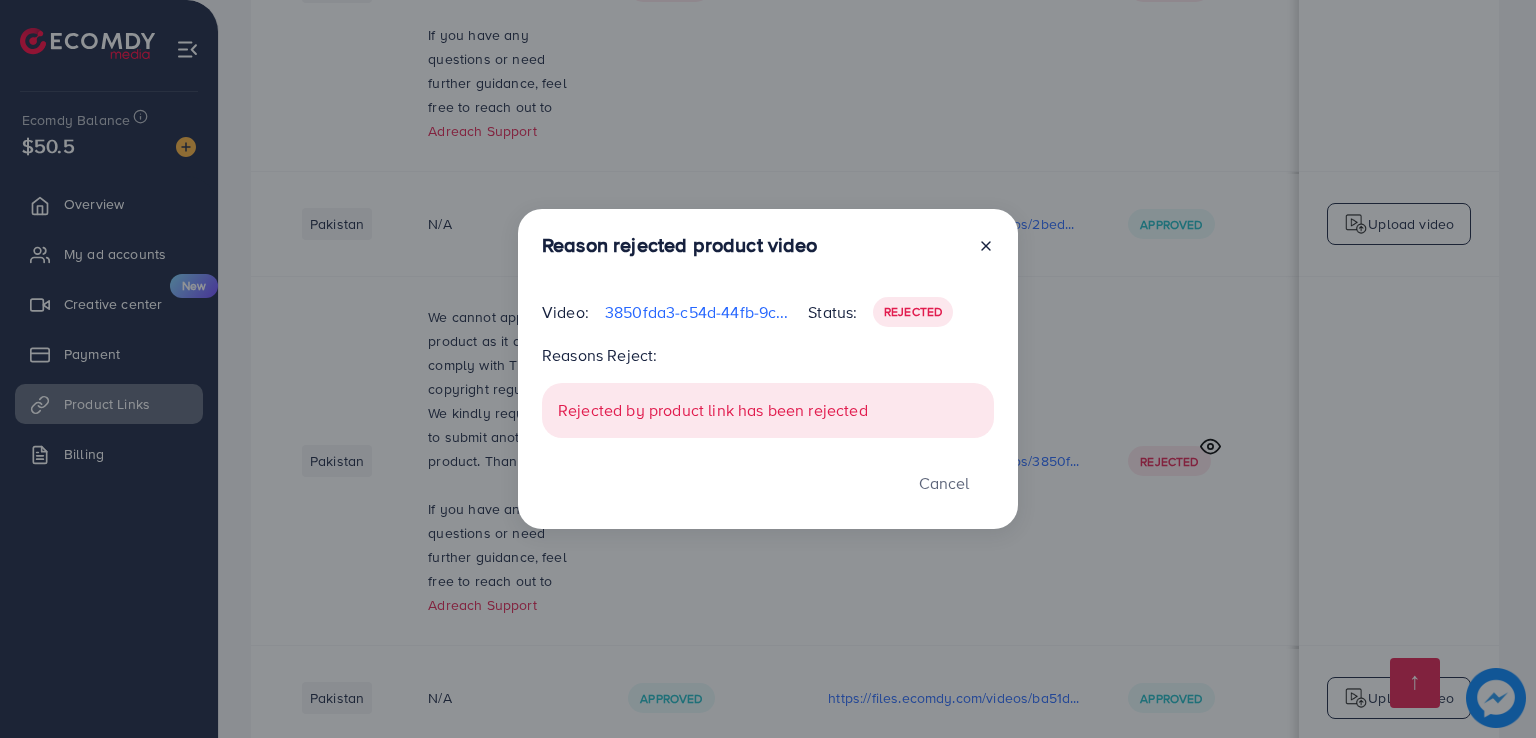 click 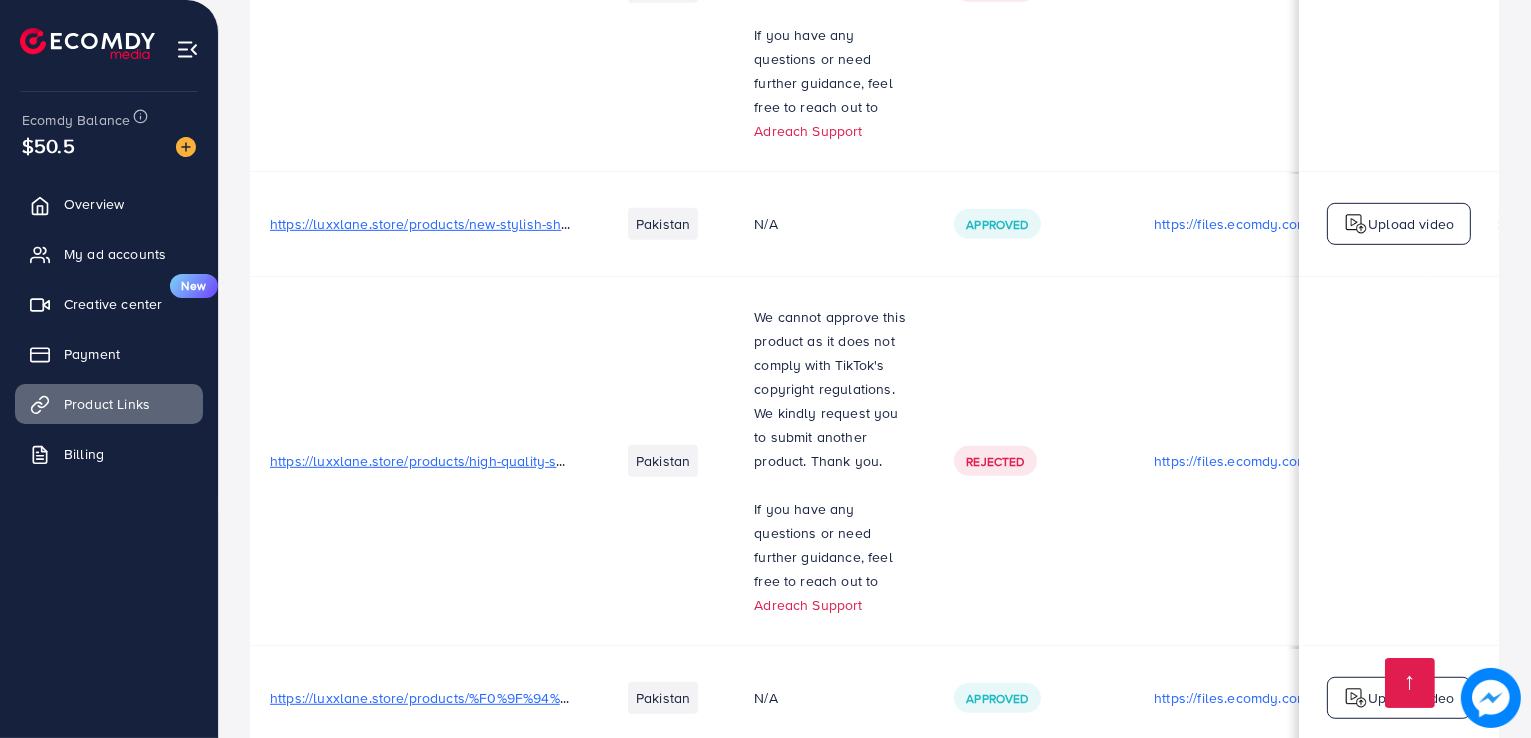 scroll, scrollTop: 0, scrollLeft: 0, axis: both 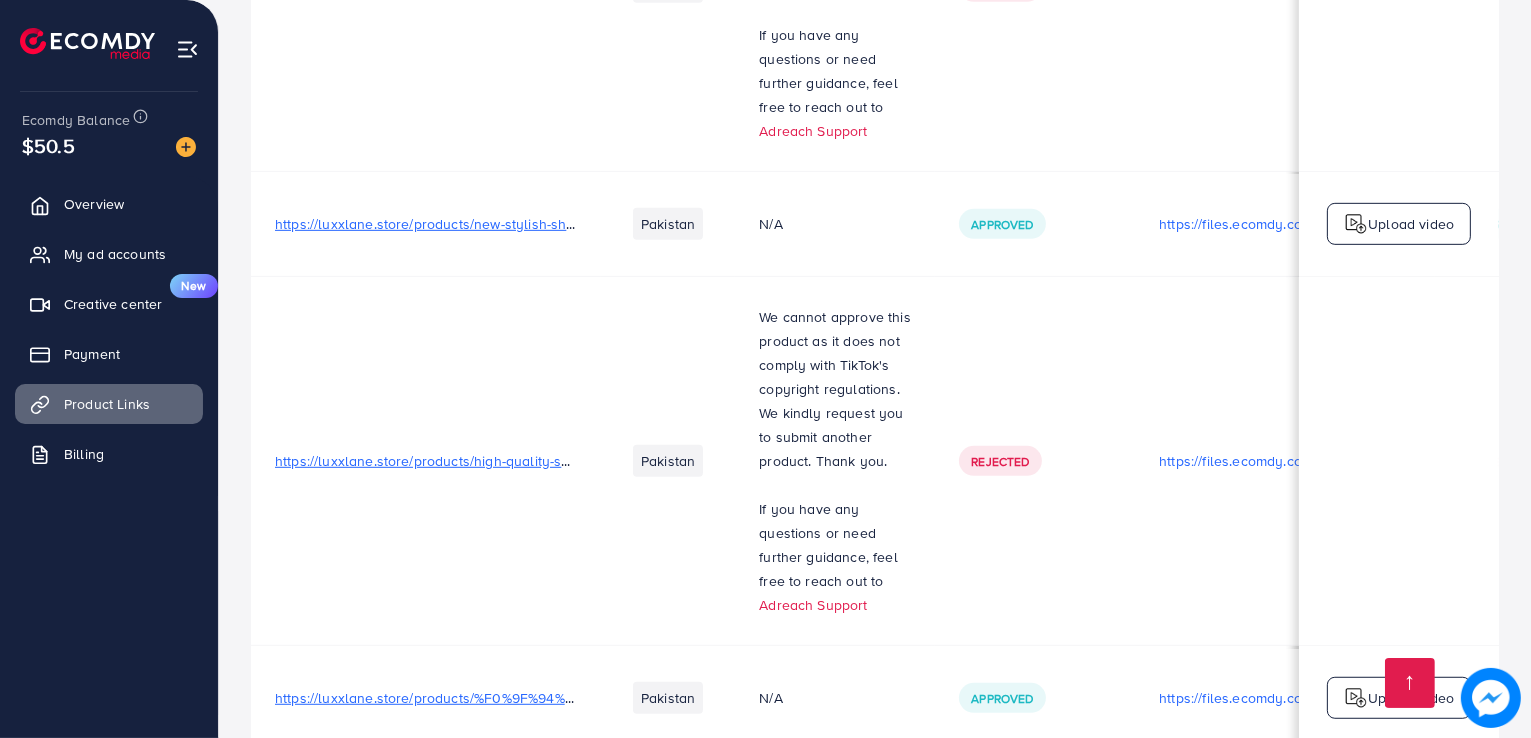 click on "https://luxxlane.store/products/high-quality-synthetic-leather-5-piece-bag-set-by-jimmy-choo" at bounding box center (569, 461) 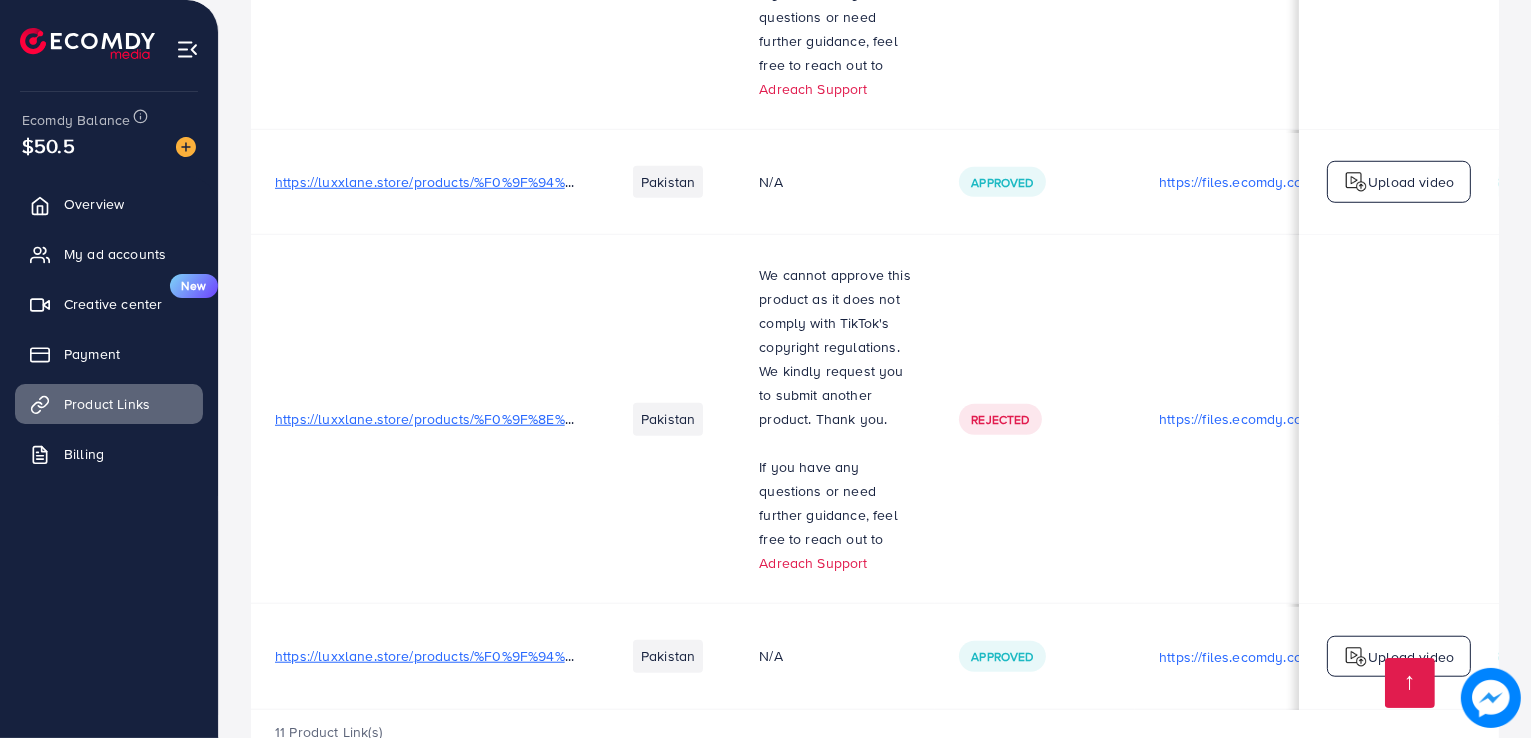 scroll, scrollTop: 1775, scrollLeft: 0, axis: vertical 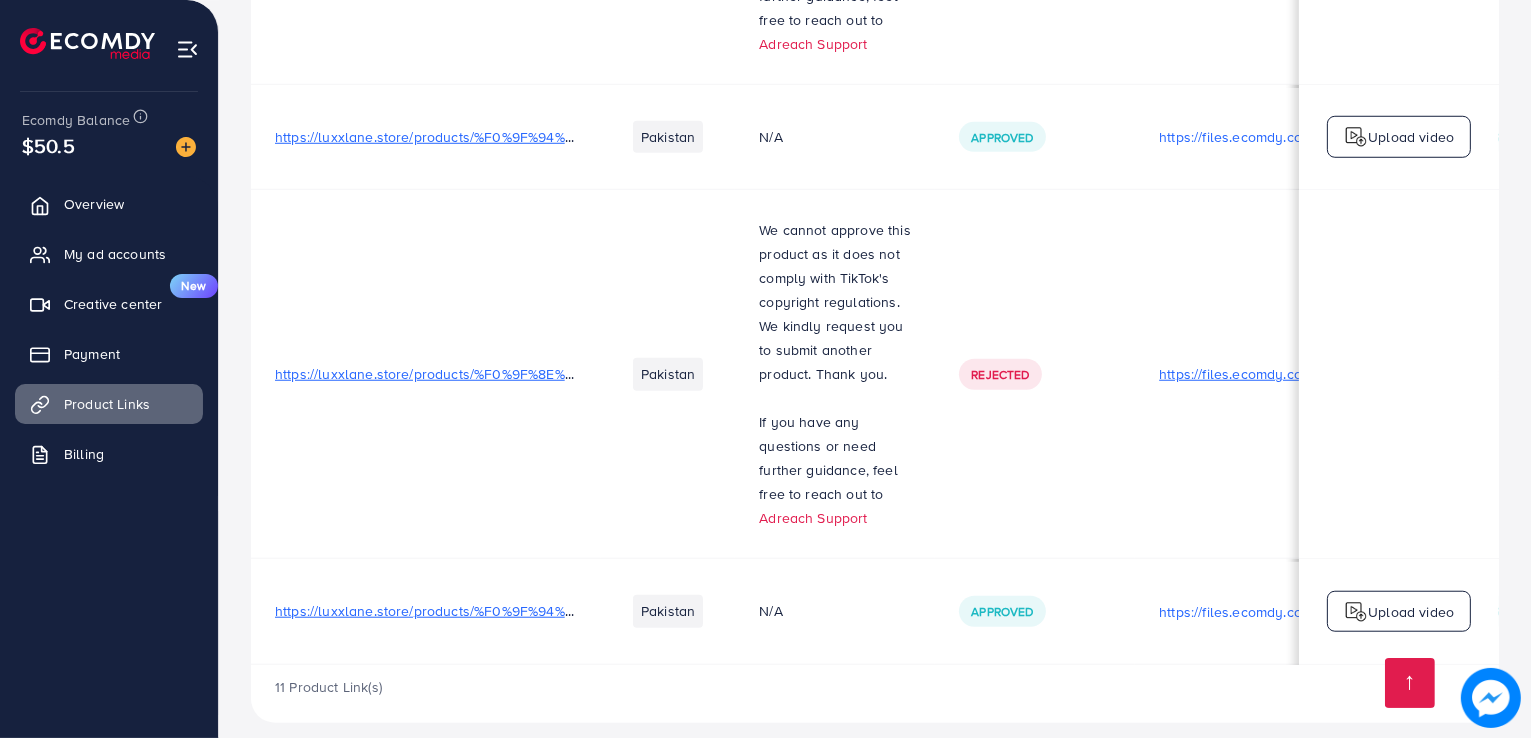 click on "https://files.ecomdy.com/videos/5f4eee85-12a9-48ce-9a37-68bb65979b44-1754140315270.mp4" at bounding box center [1285, 374] 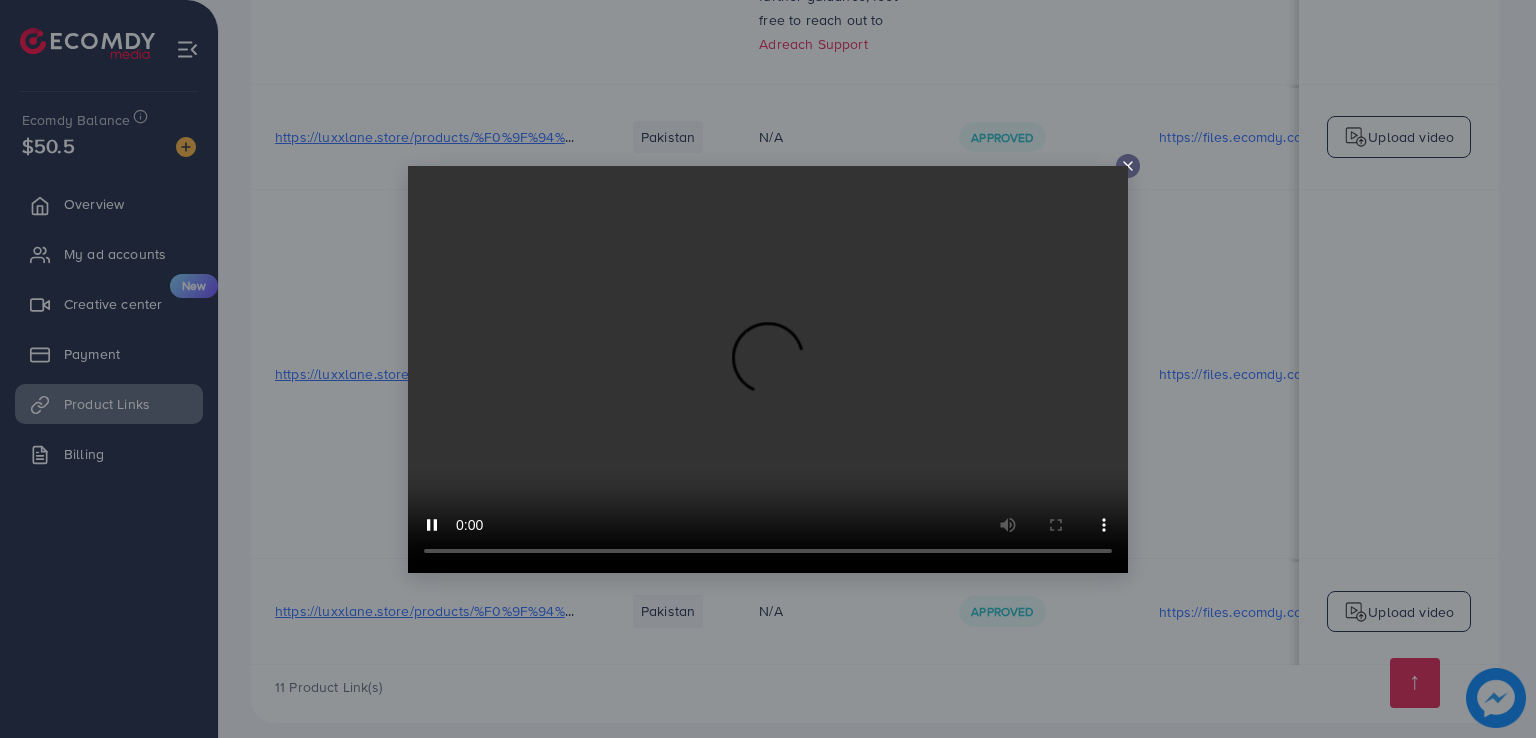 click at bounding box center [768, 369] 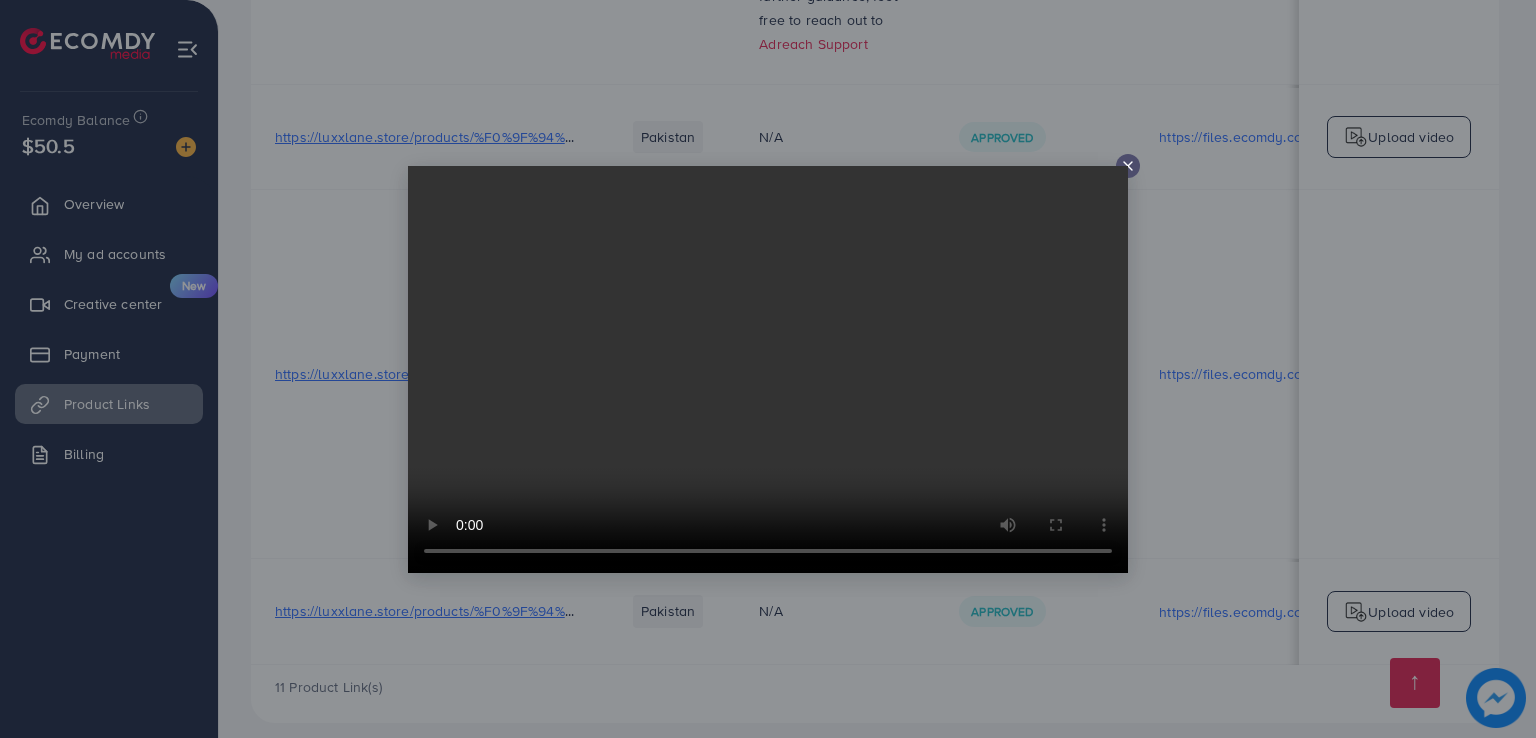 click at bounding box center [768, 369] 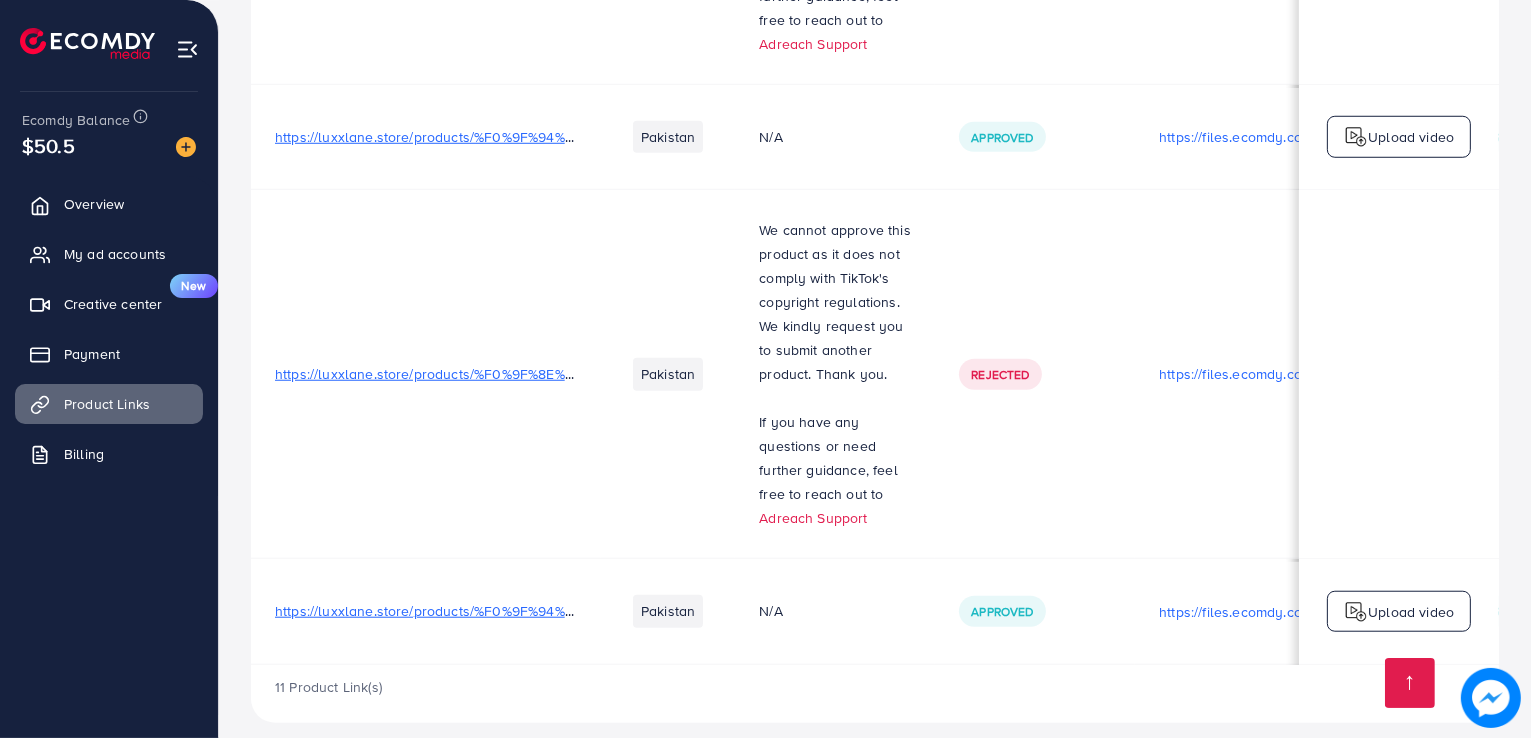 click on "Rejected" at bounding box center [1000, 374] 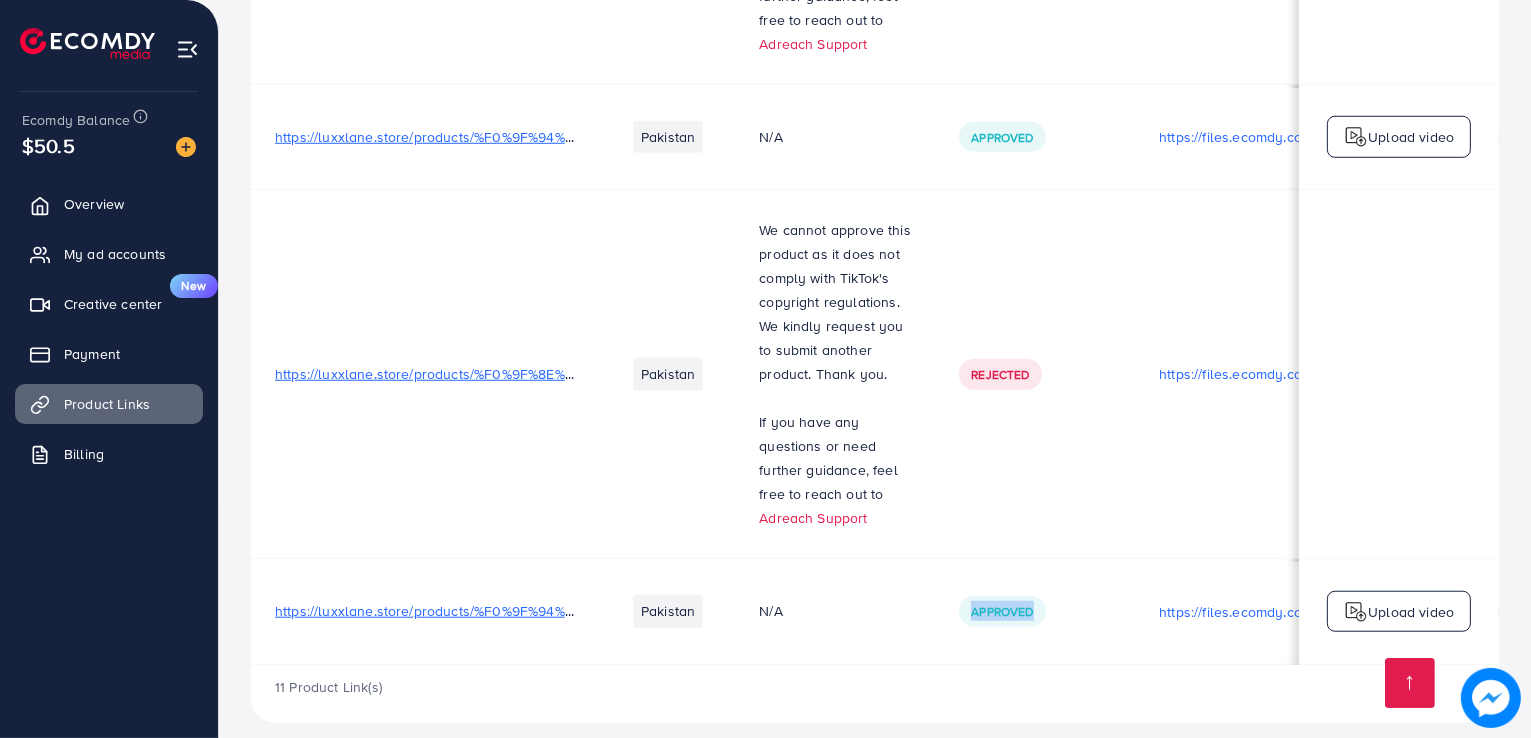 drag, startPoint x: 885, startPoint y: 659, endPoint x: 1103, endPoint y: 636, distance: 219.20995 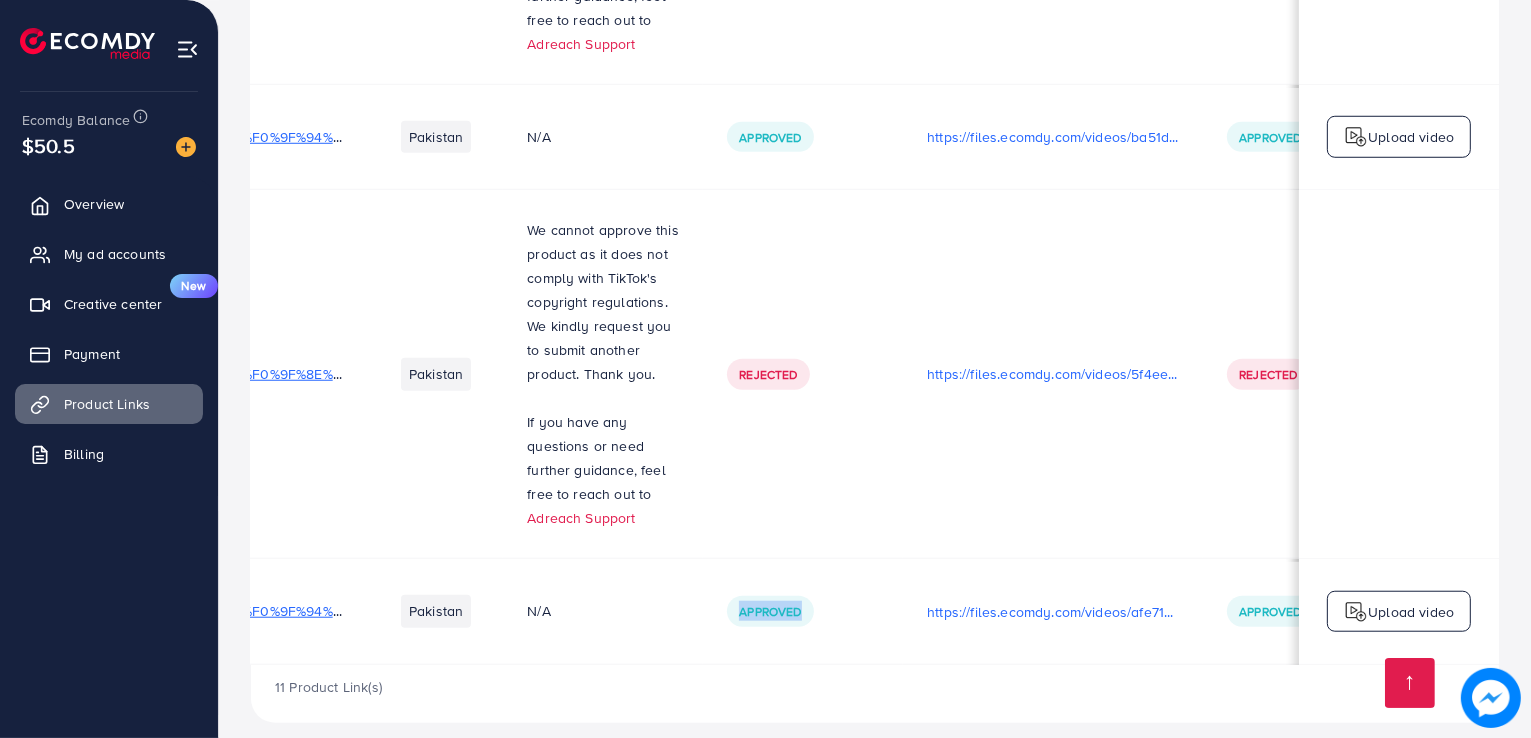 scroll, scrollTop: 0, scrollLeft: 305, axis: horizontal 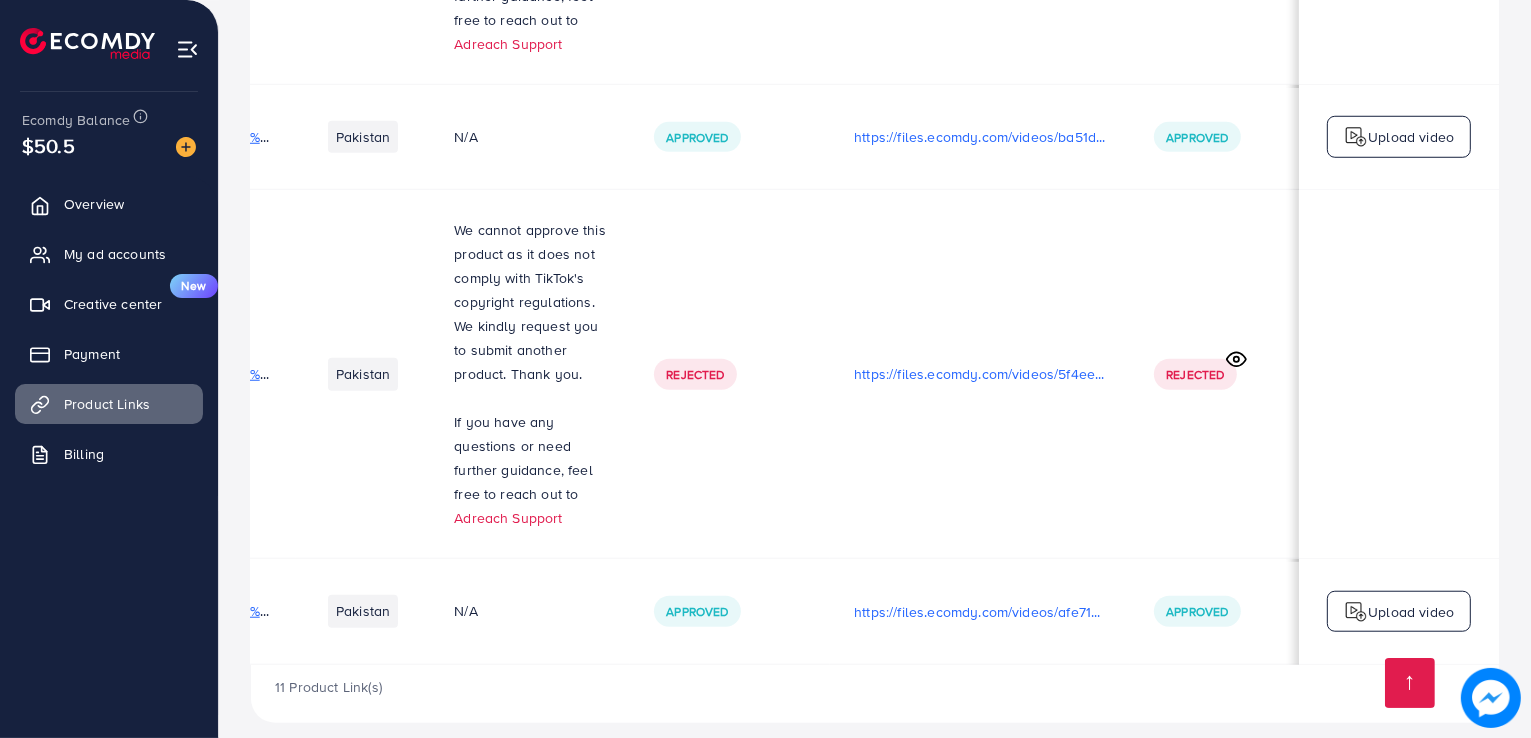 click 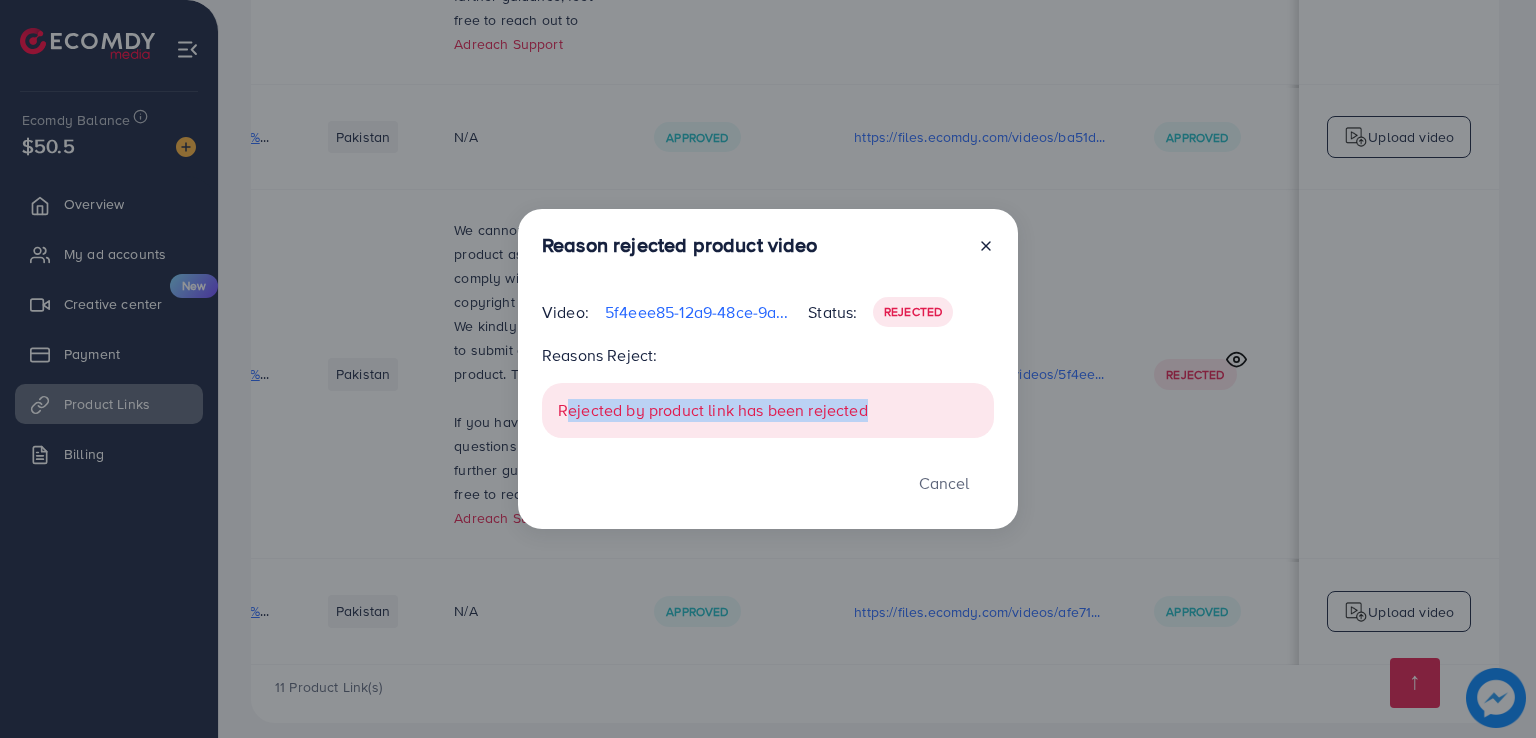 drag, startPoint x: 564, startPoint y: 420, endPoint x: 1010, endPoint y: 413, distance: 446.05493 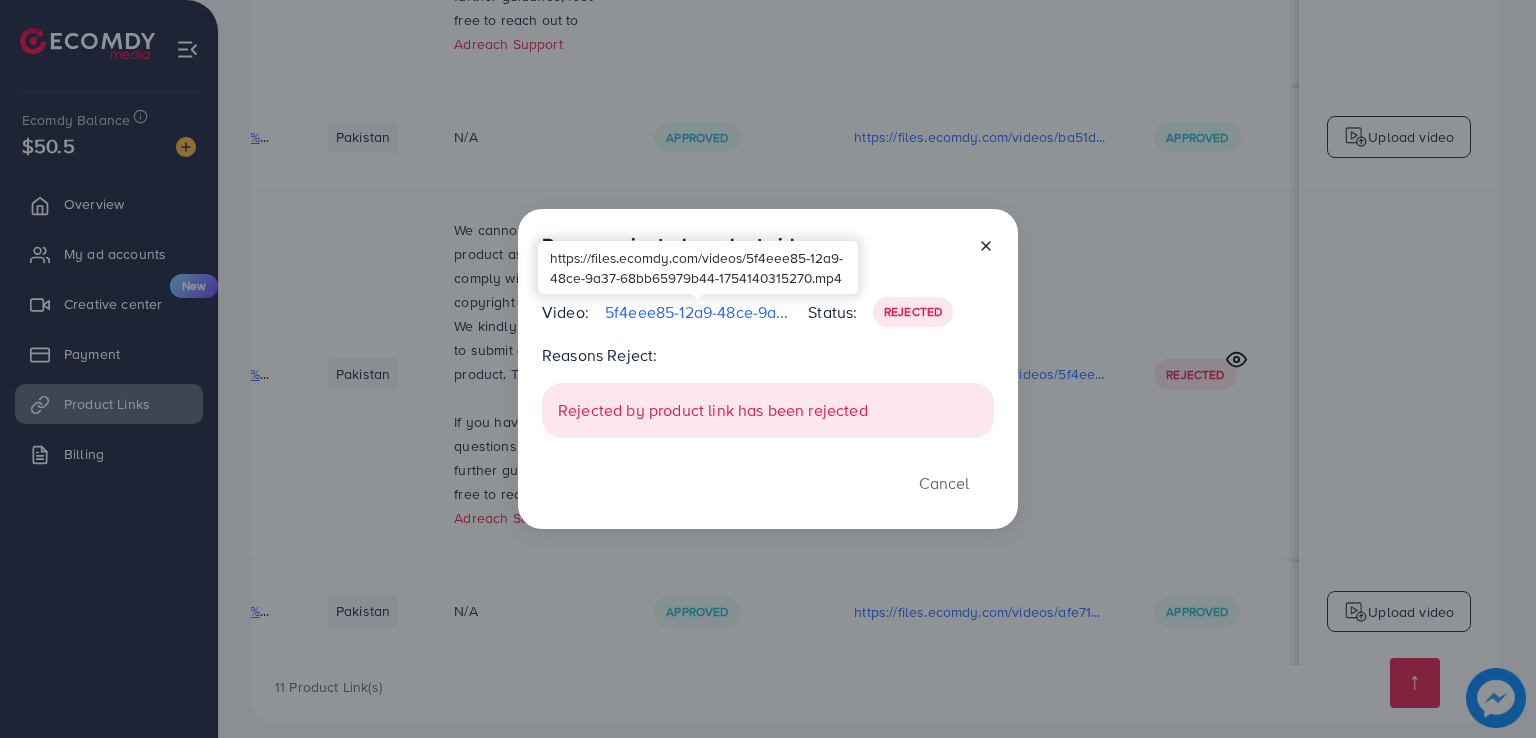 click on "5f4eee85-12a9-48ce-9a37-68bb65979b44-1754140315270.mp4" at bounding box center [698, 312] 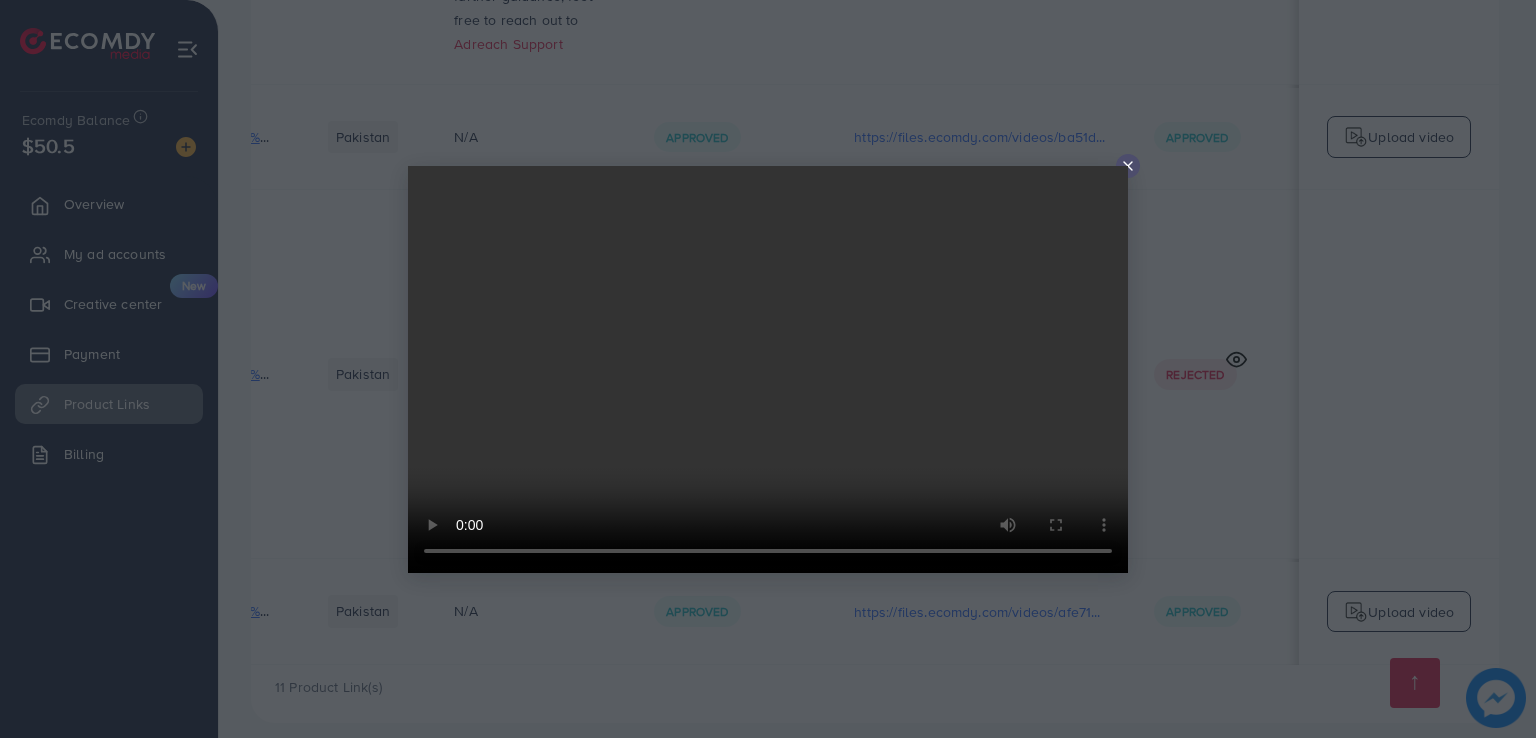 click at bounding box center [768, 369] 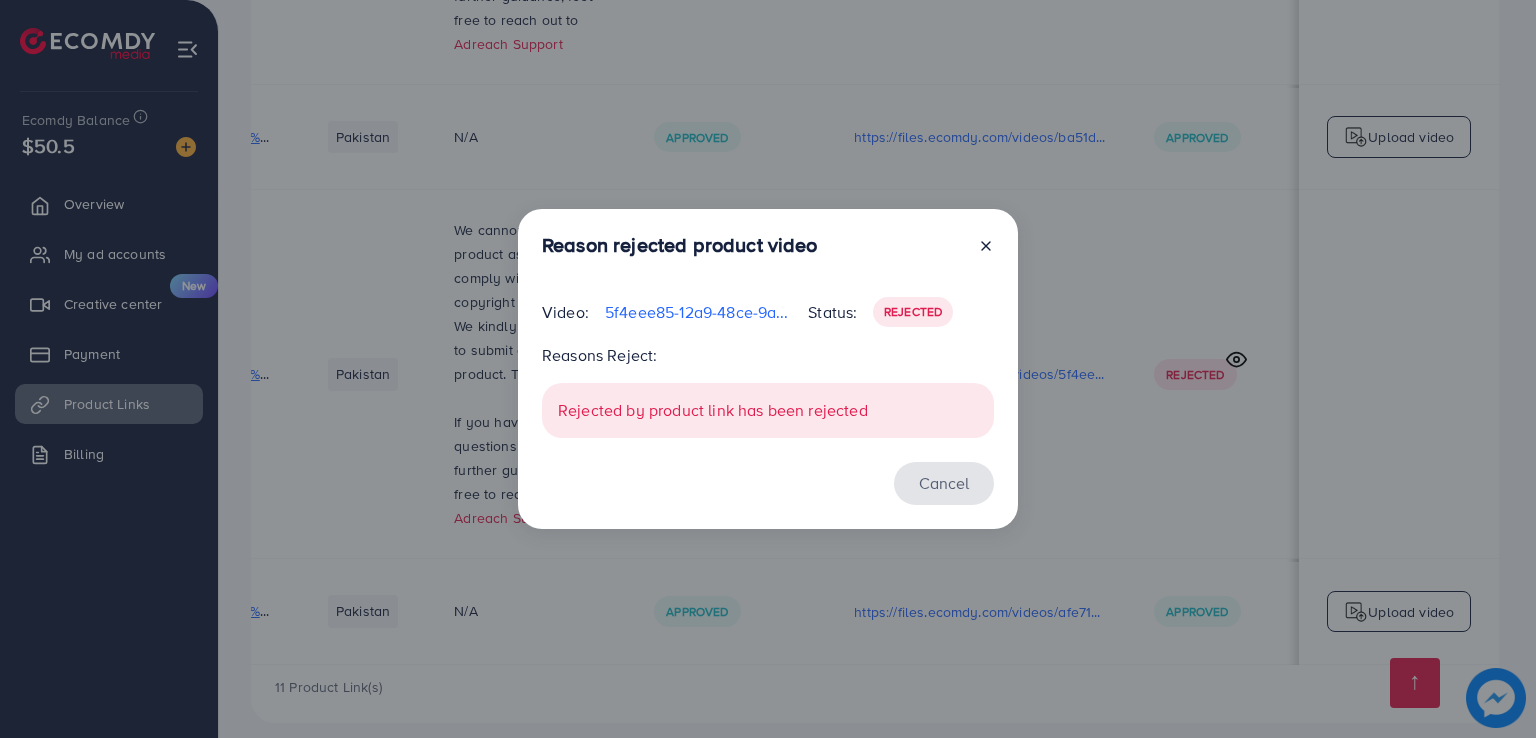 click on "Cancel" at bounding box center [944, 483] 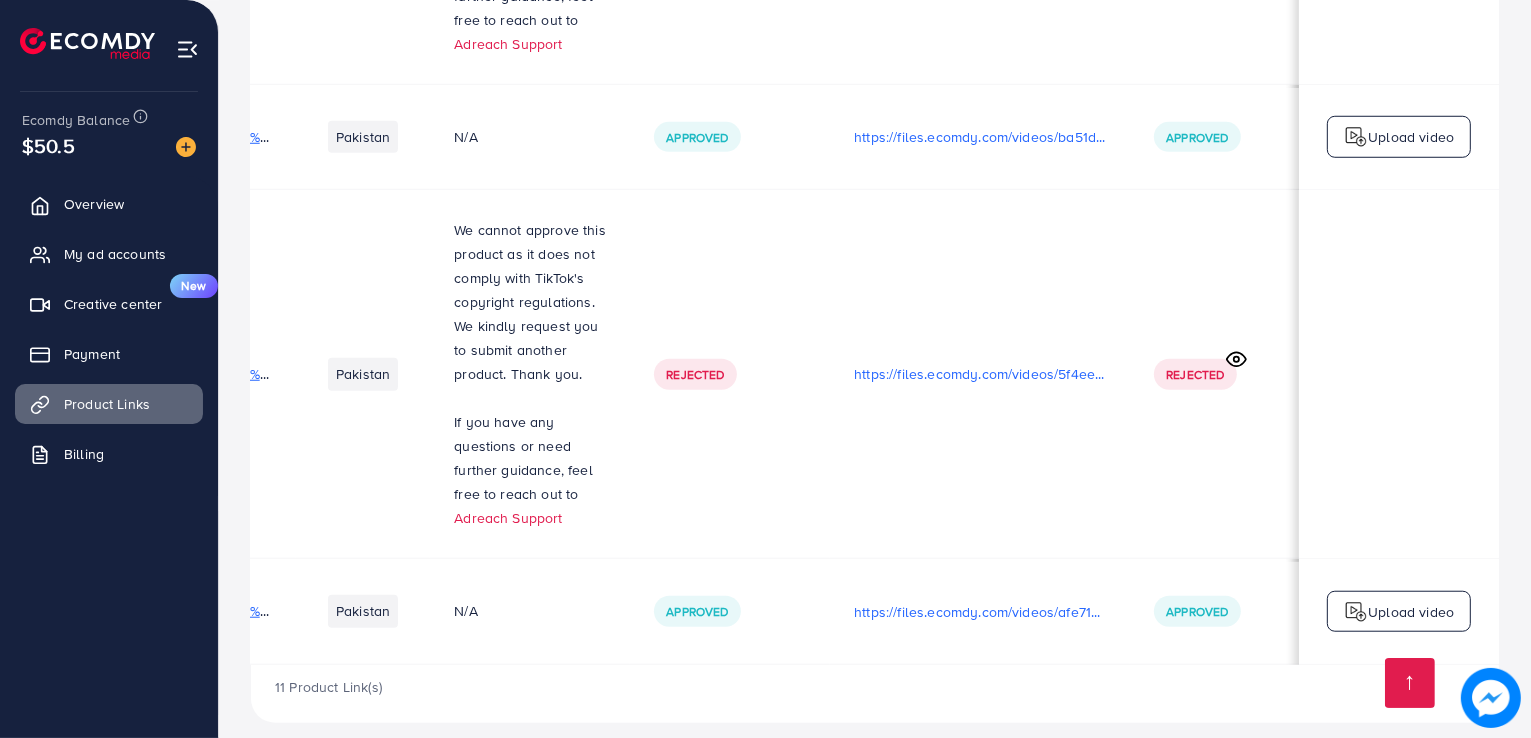 click on "Rejected" at bounding box center (730, 374) 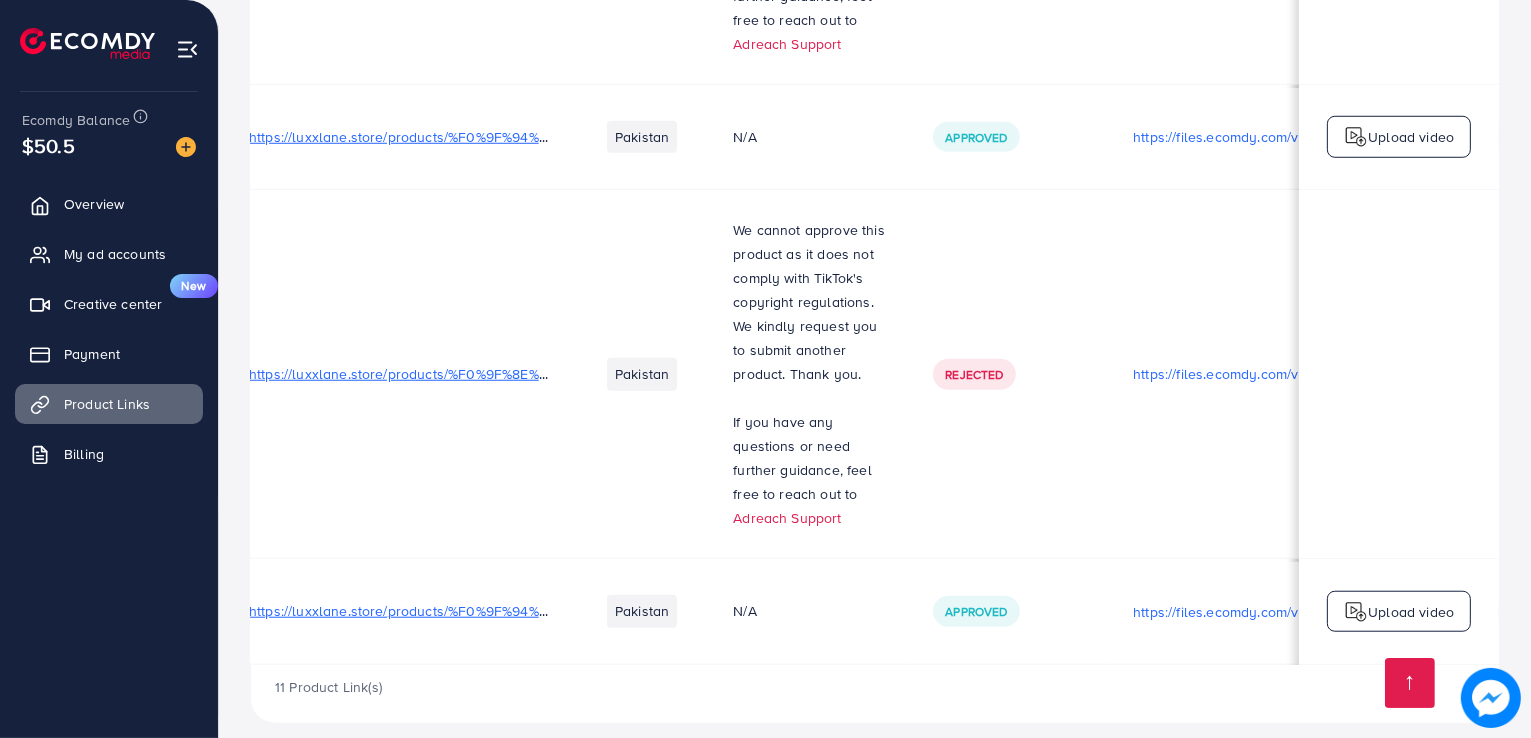 scroll, scrollTop: 0, scrollLeft: 0, axis: both 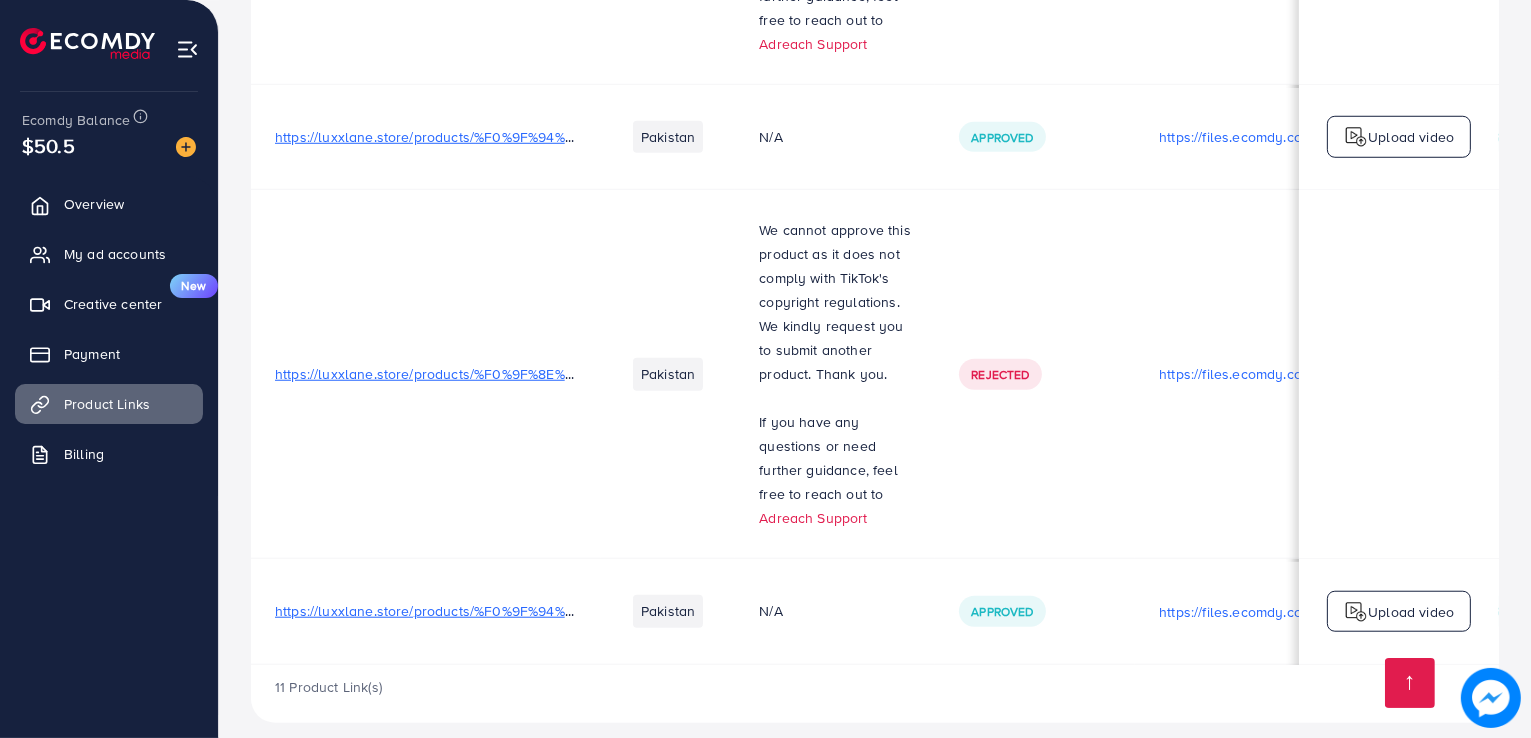 click on "https://luxxlane.store/products/%F0%9F%8E%80-3pcs-premium-shoulder-bag-luxury-style-space-%F0%9F%92%BC?" at bounding box center [642, 374] 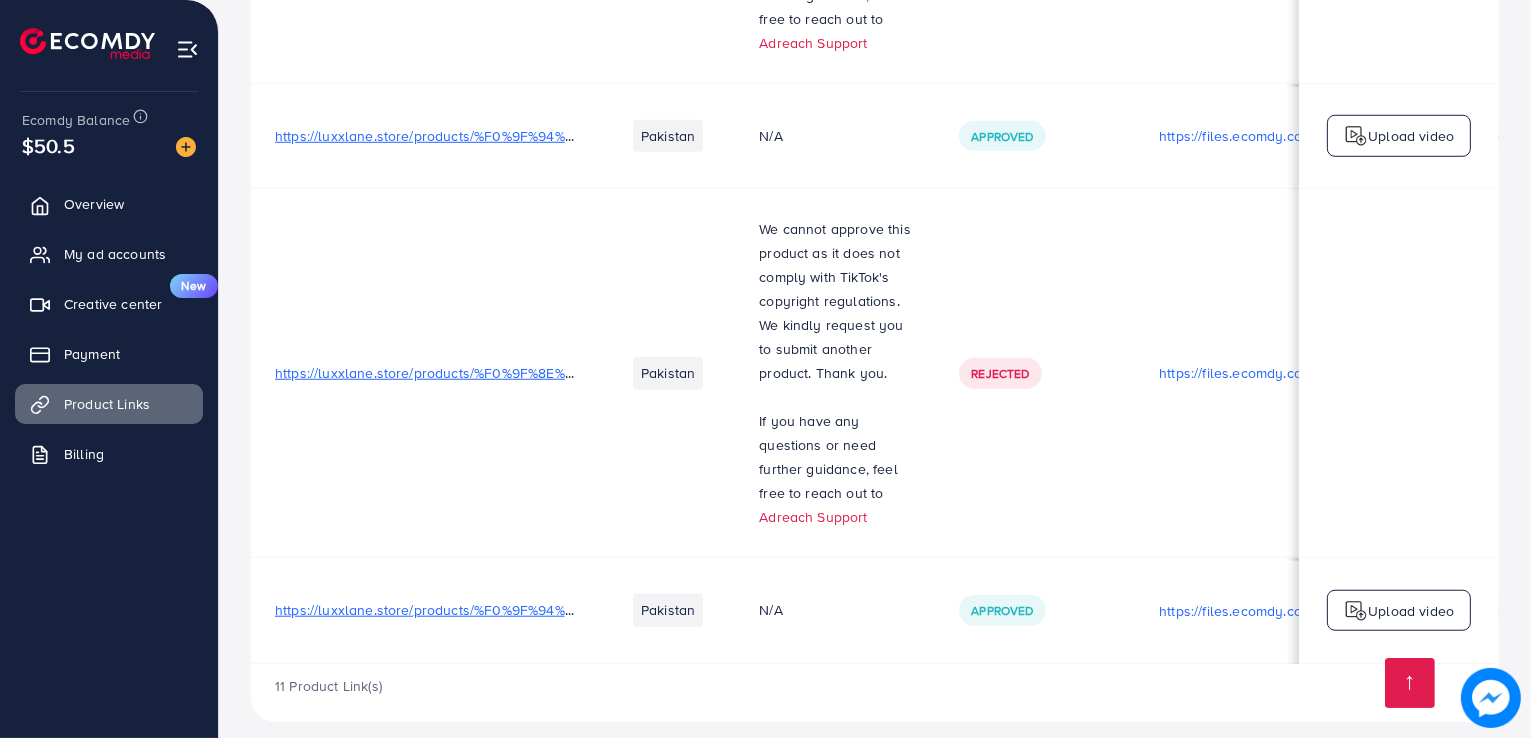scroll, scrollTop: 1763, scrollLeft: 0, axis: vertical 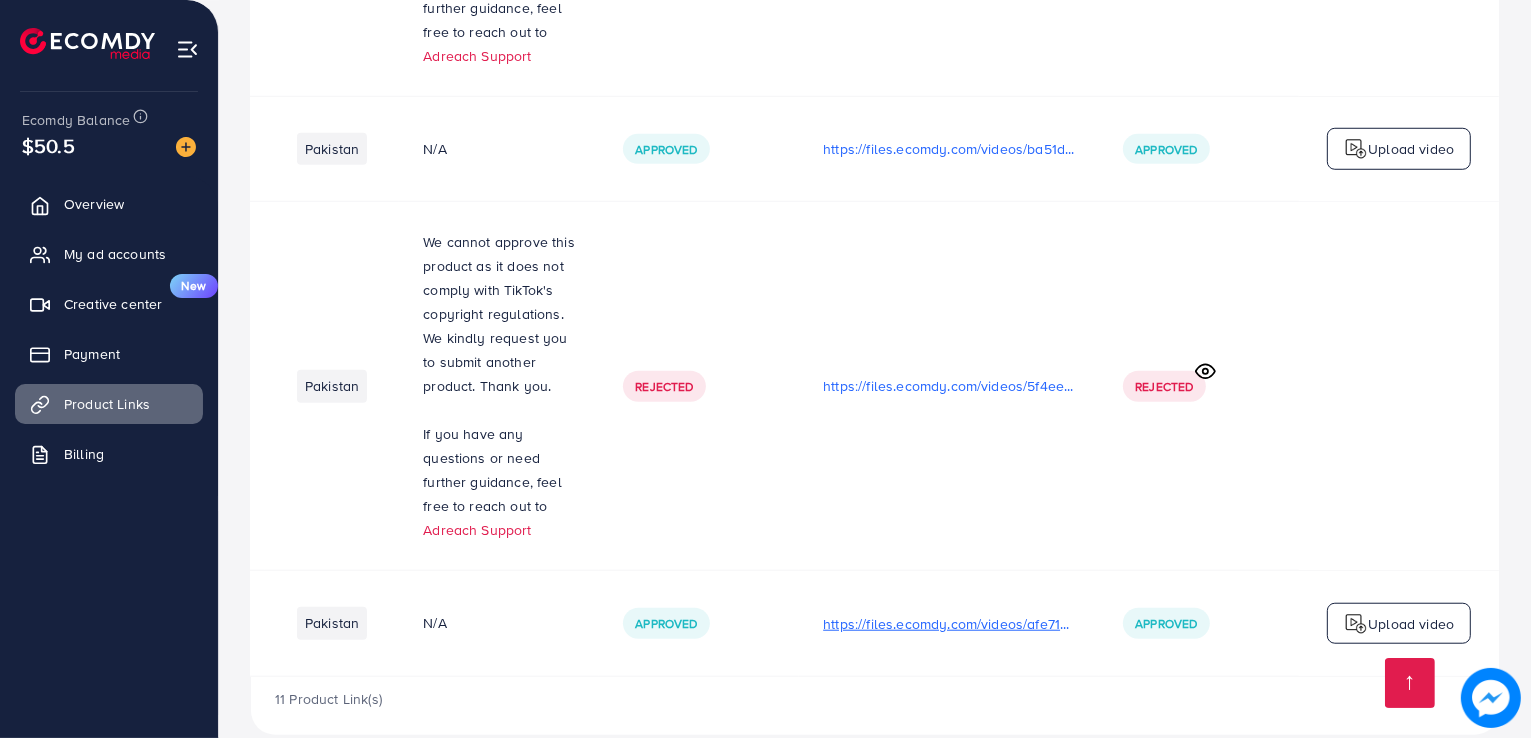 click on "https://files.ecomdy.com/videos/afe71047-86f9-4f21-947d-7ded88c2fa97-1754140408811.mp4" at bounding box center [949, 624] 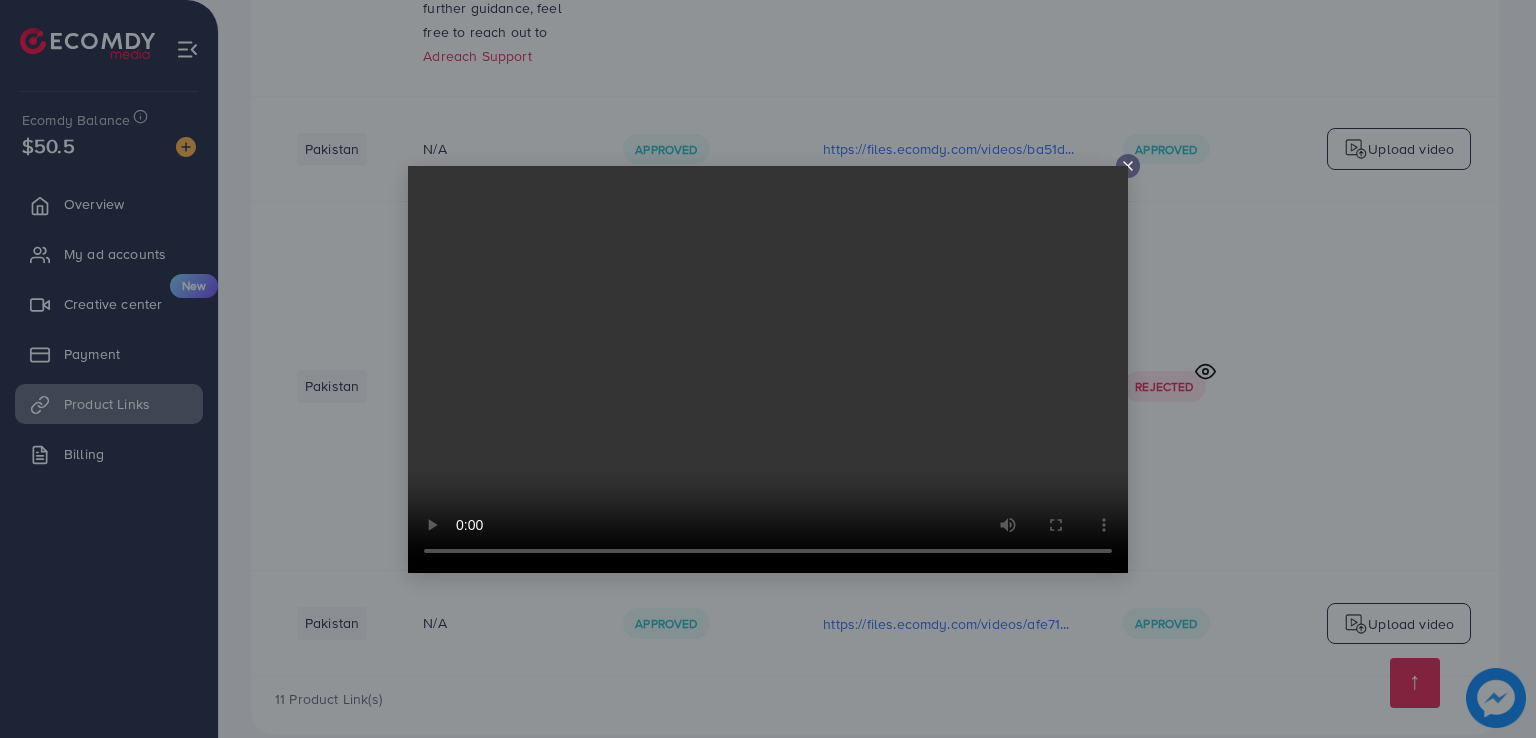 click at bounding box center [768, 369] 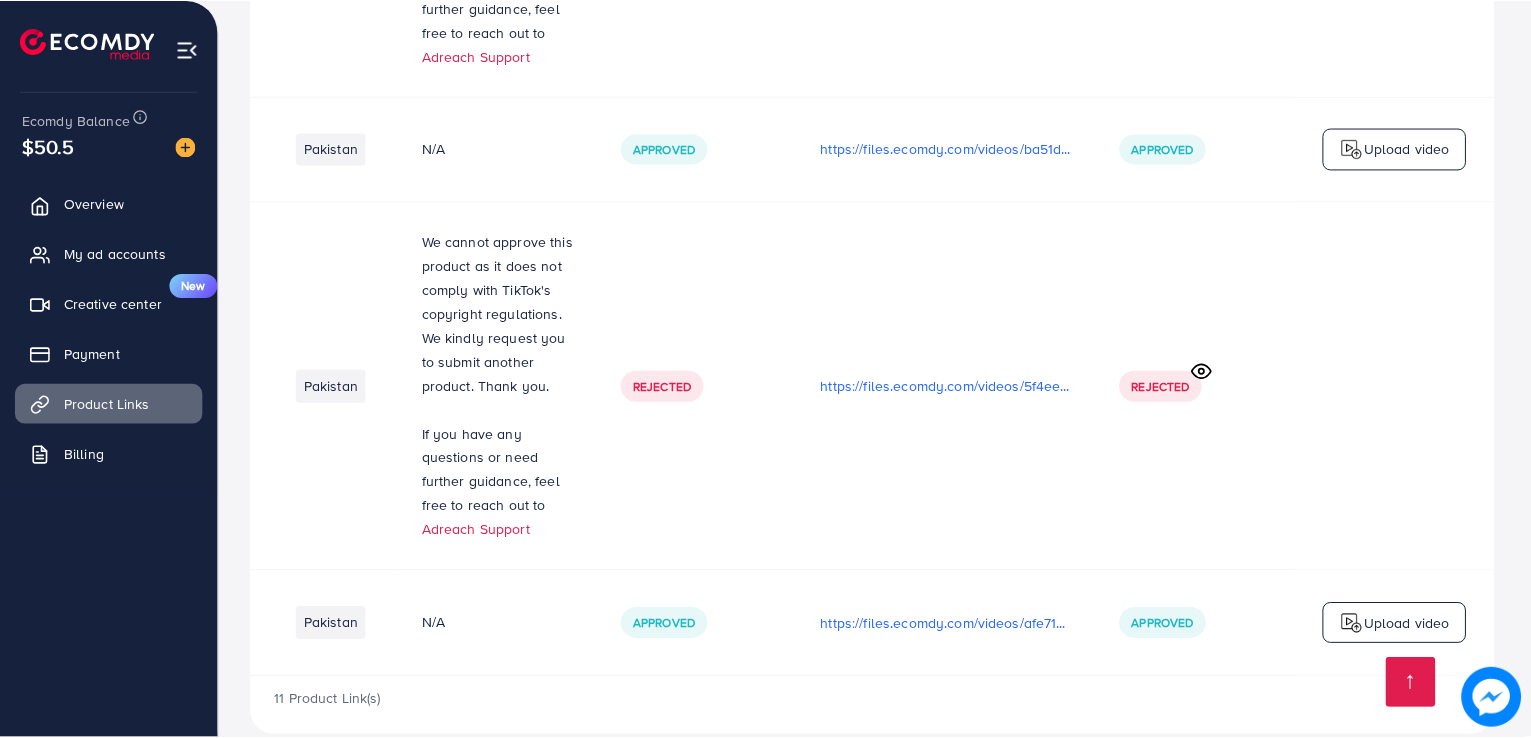 scroll, scrollTop: 0, scrollLeft: 331, axis: horizontal 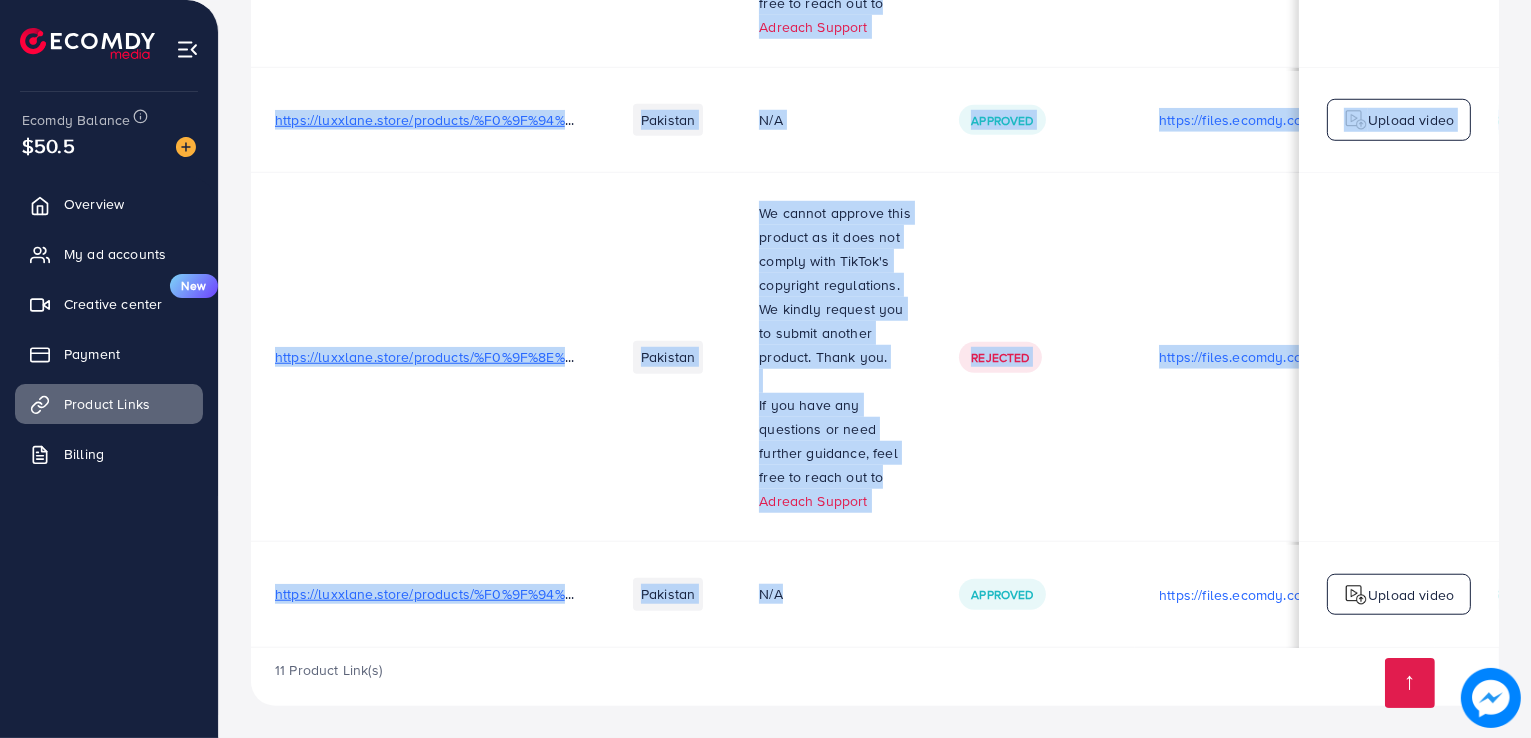 drag, startPoint x: 613, startPoint y: 641, endPoint x: 137, endPoint y: 702, distance: 479.8927 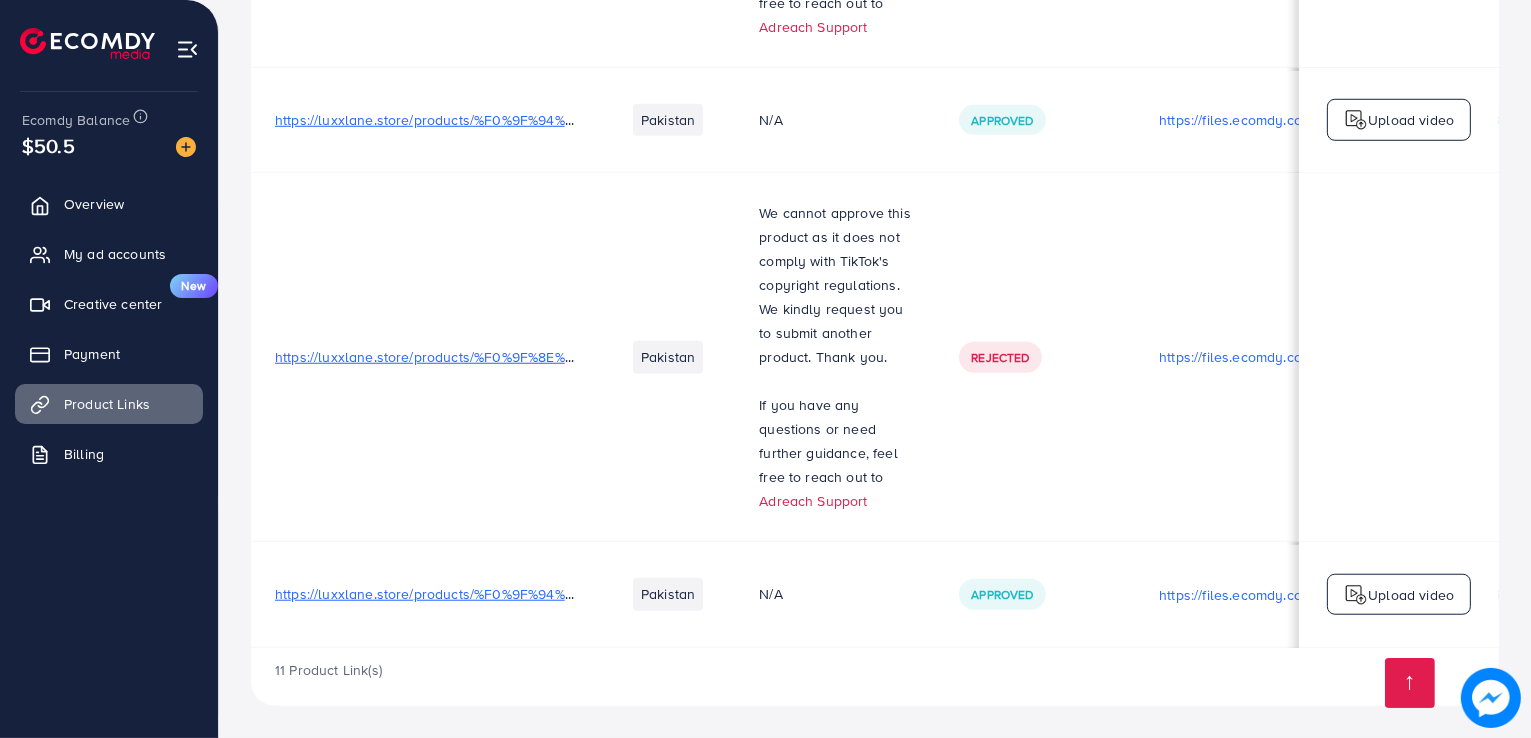 click on "11 Product Link(s)" at bounding box center (875, 677) 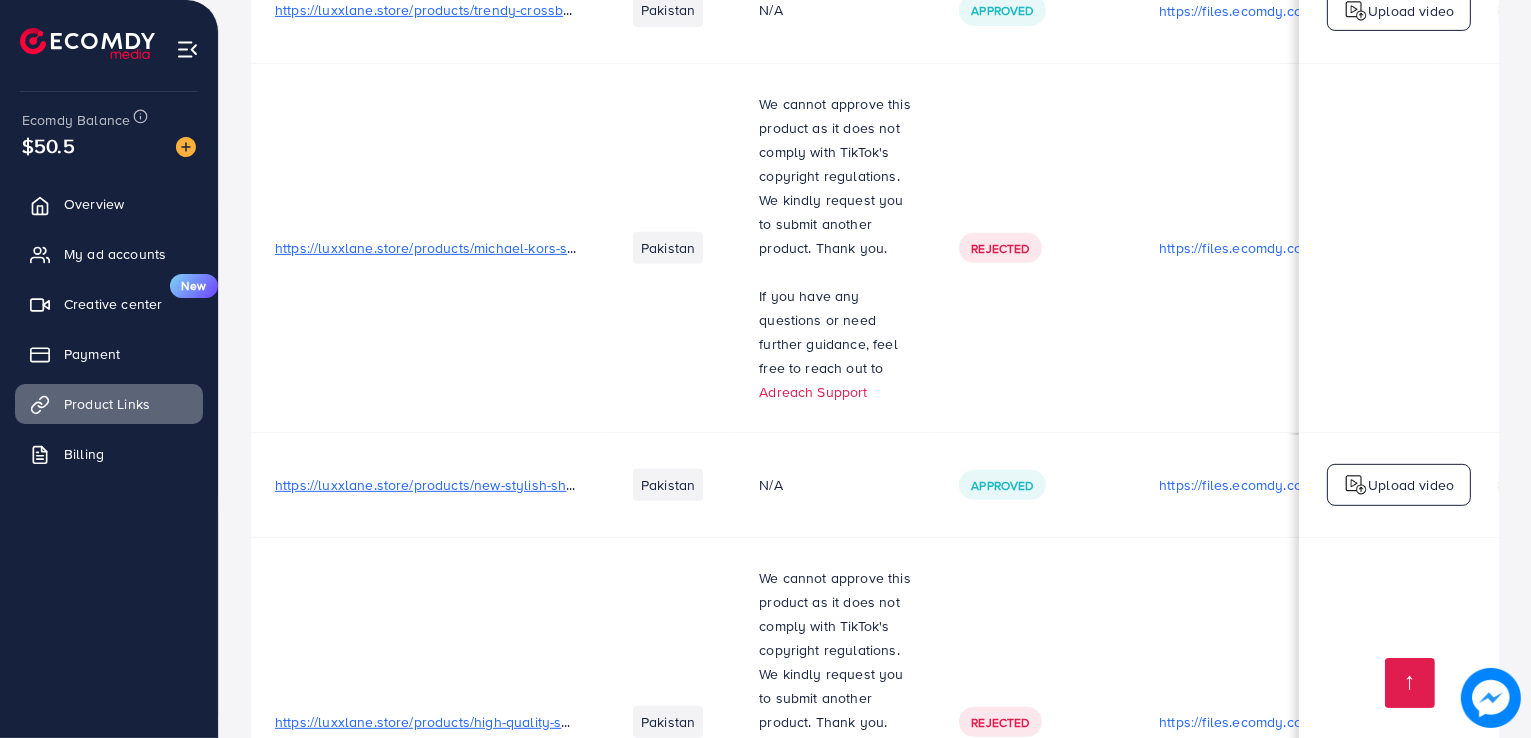 scroll, scrollTop: 950, scrollLeft: 0, axis: vertical 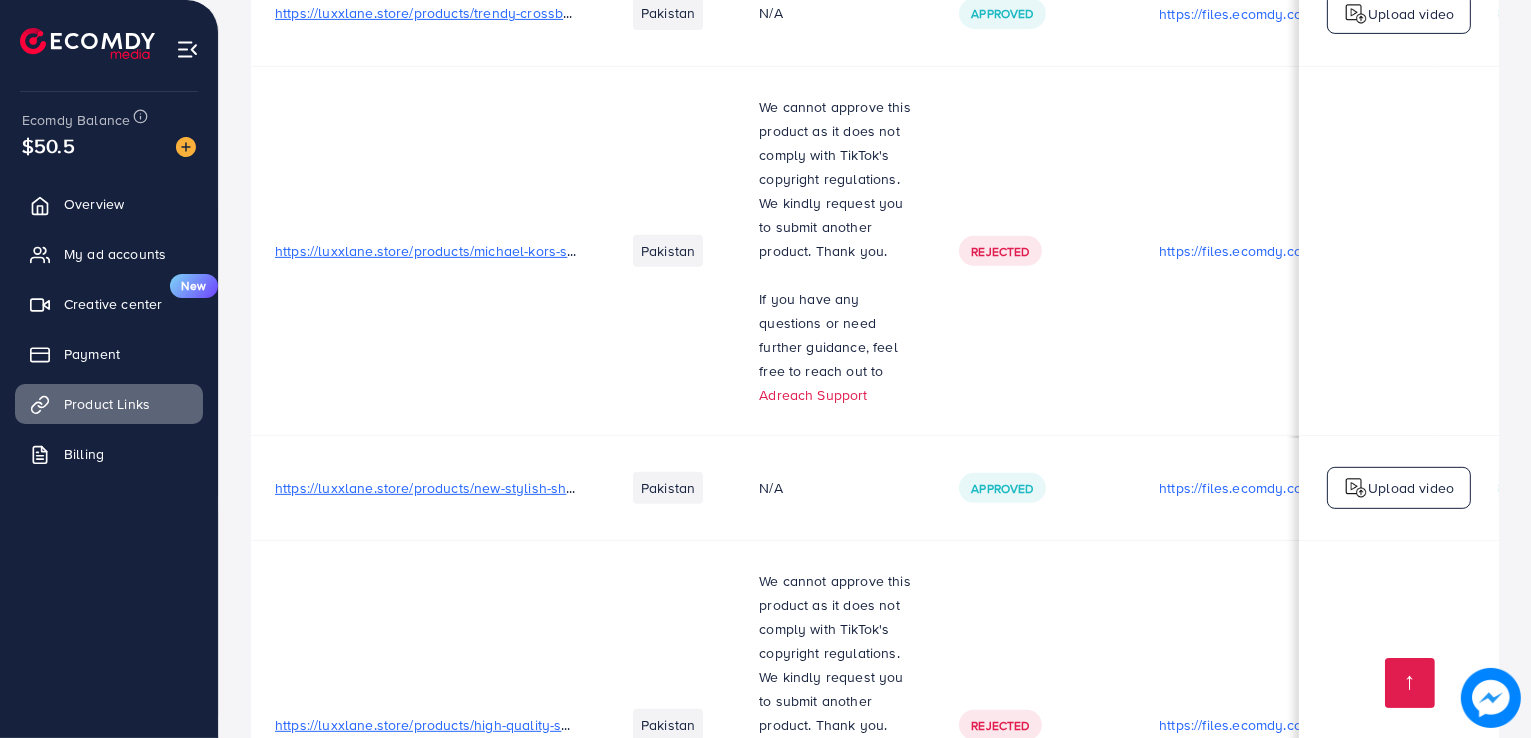 click on "https://luxxlane.store/products/michael-kors-shoulder-bag-master-quality-stylish-capacity-%F0%9F%92%BC" at bounding box center [617, 251] 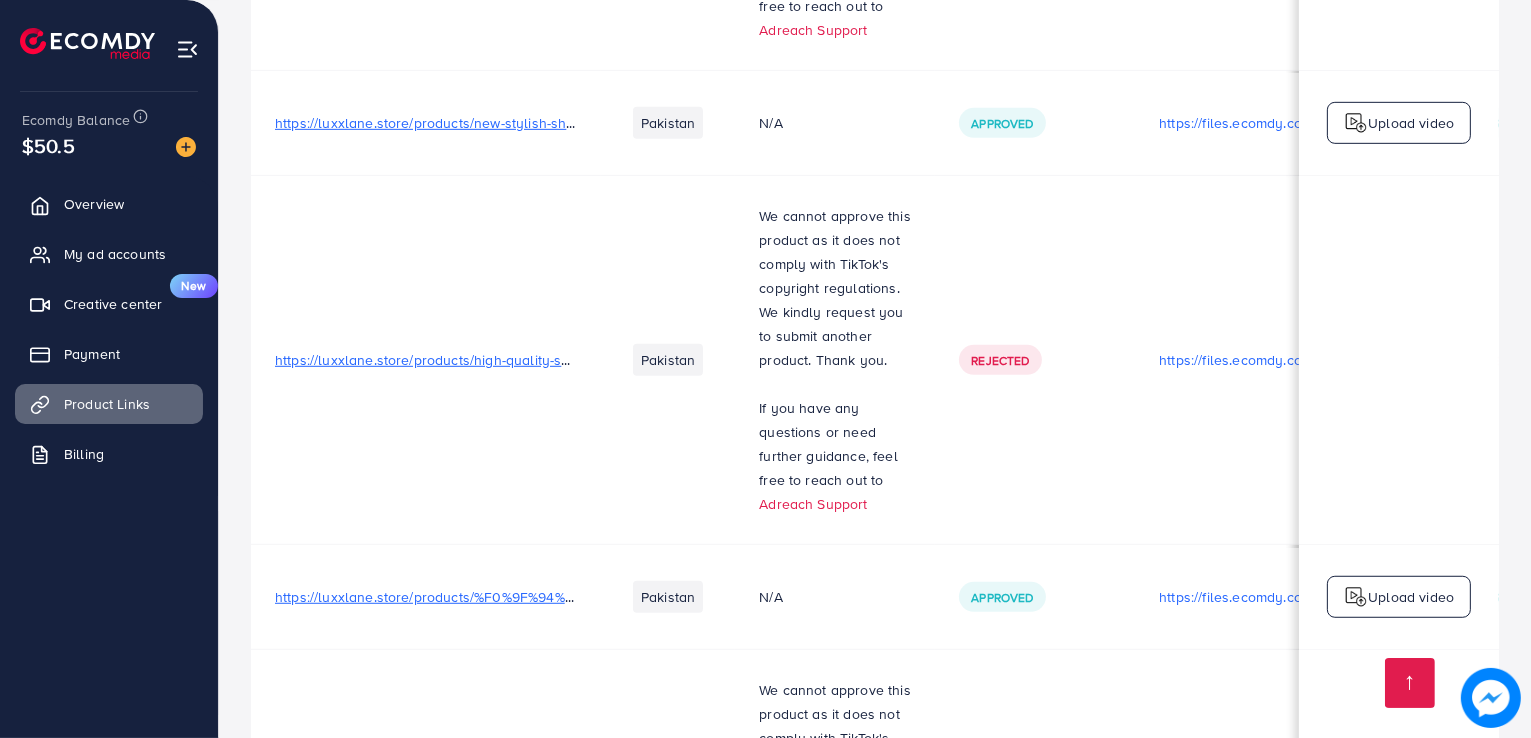 scroll, scrollTop: 1328, scrollLeft: 0, axis: vertical 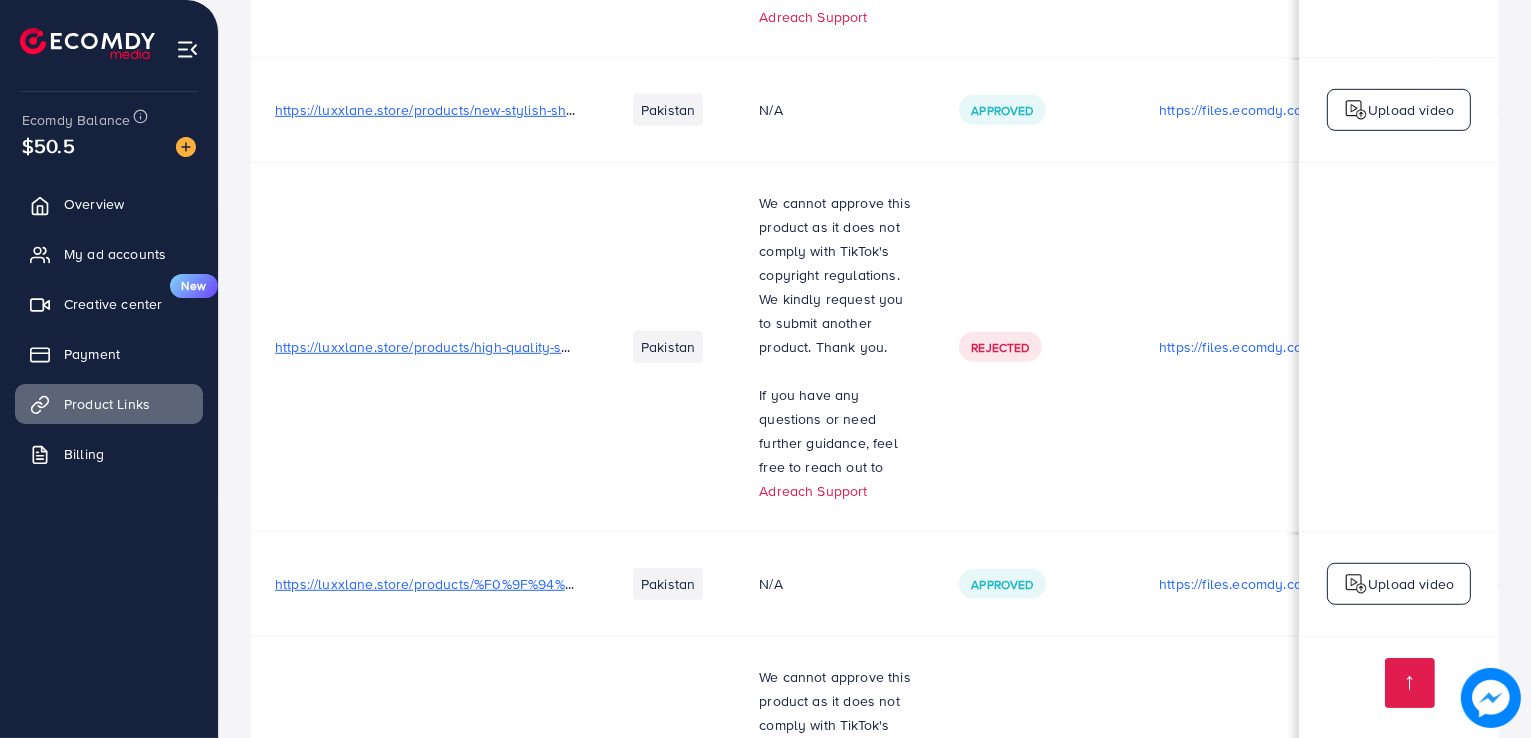 click on "https://luxxlane.store/products/high-quality-synthetic-leather-5-piece-bag-set-by-jimmy-choo" at bounding box center [569, 347] 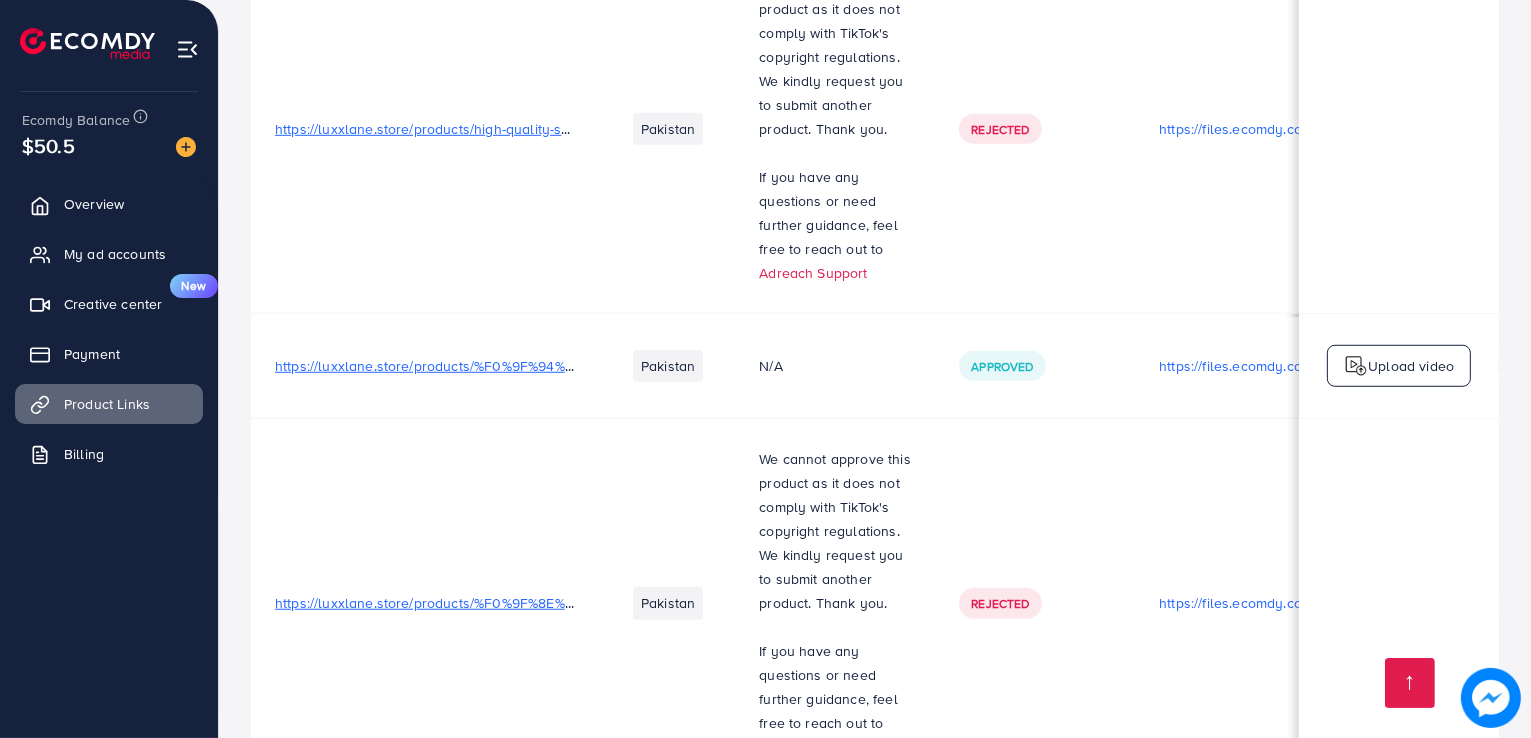 scroll, scrollTop: 1617, scrollLeft: 0, axis: vertical 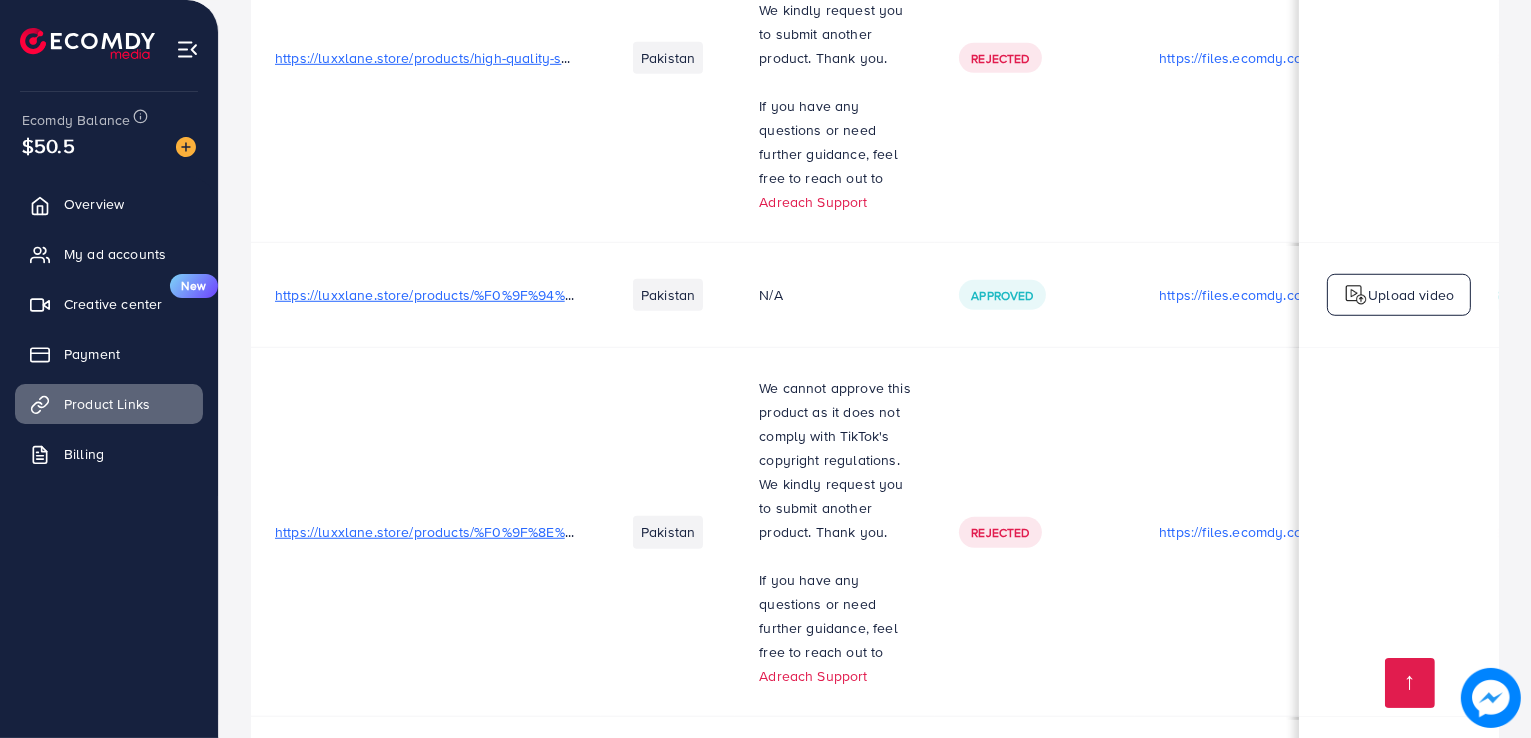 click on "https://luxxlane.store/products/%F0%9F%8E%80-3pcs-premium-shoulder-bag-luxury-style-space-%F0%9F%92%BC?" at bounding box center [642, 532] 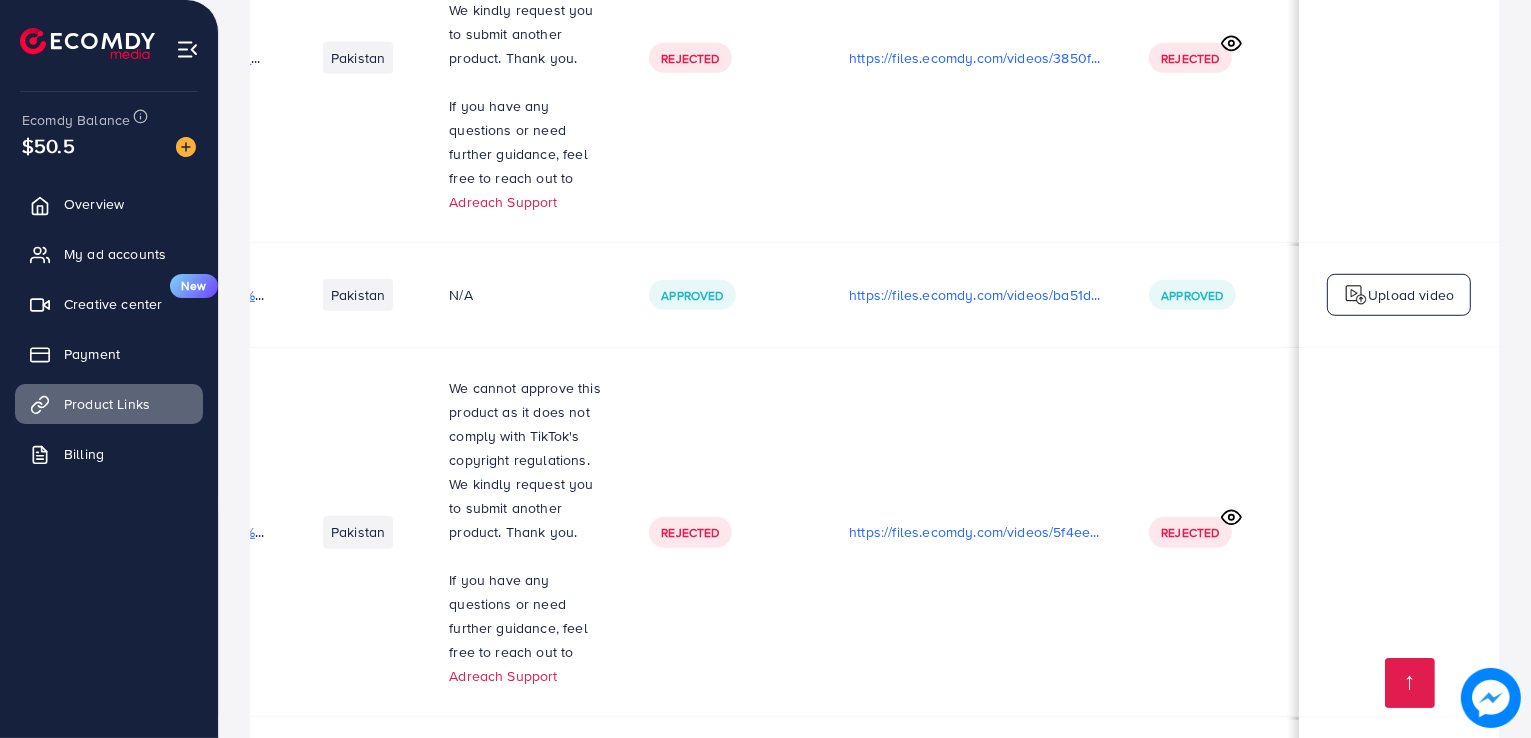 scroll, scrollTop: 0, scrollLeft: 336, axis: horizontal 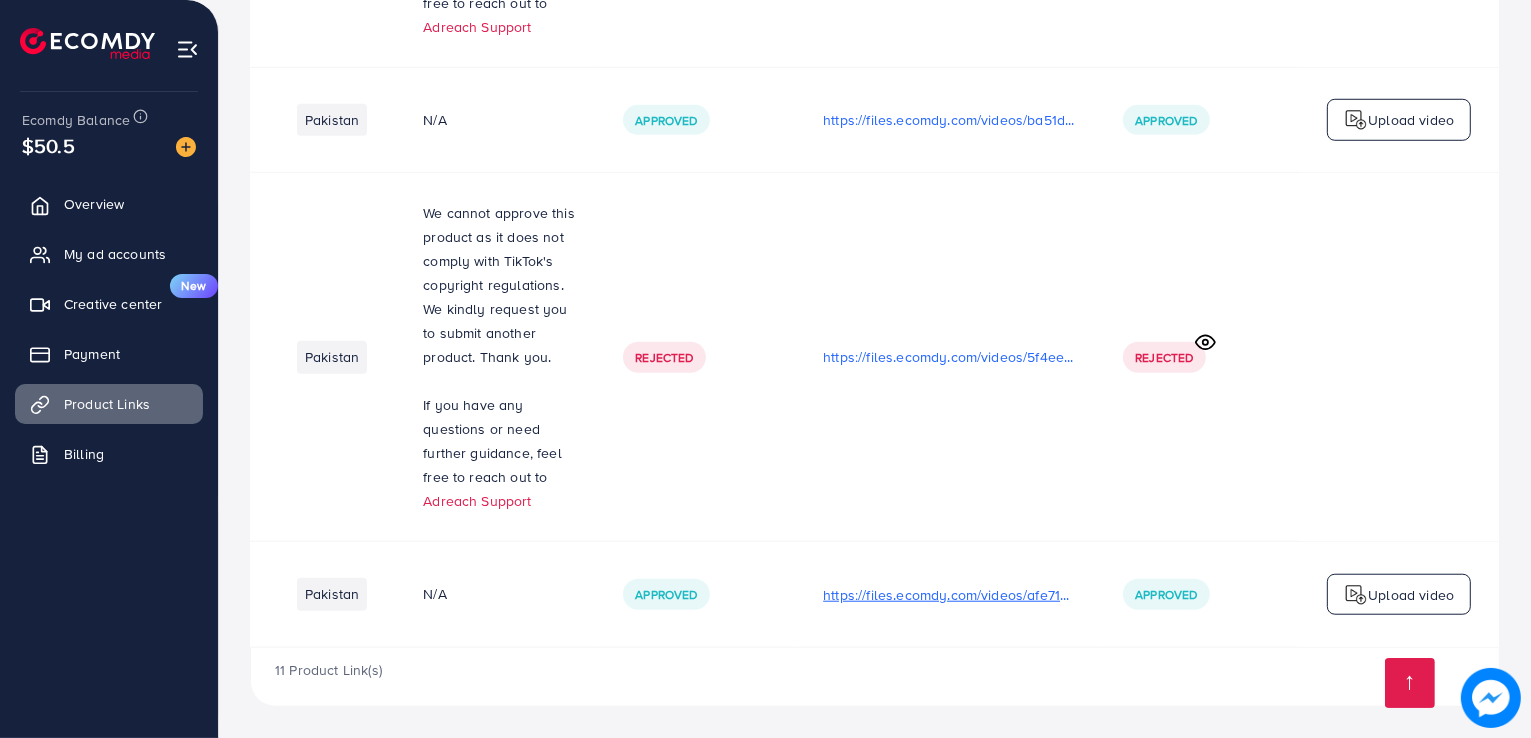 click on "https://files.ecomdy.com/videos/afe71047-86f9-4f21-947d-7ded88c2fa97-1754140408811.mp4" at bounding box center (949, 595) 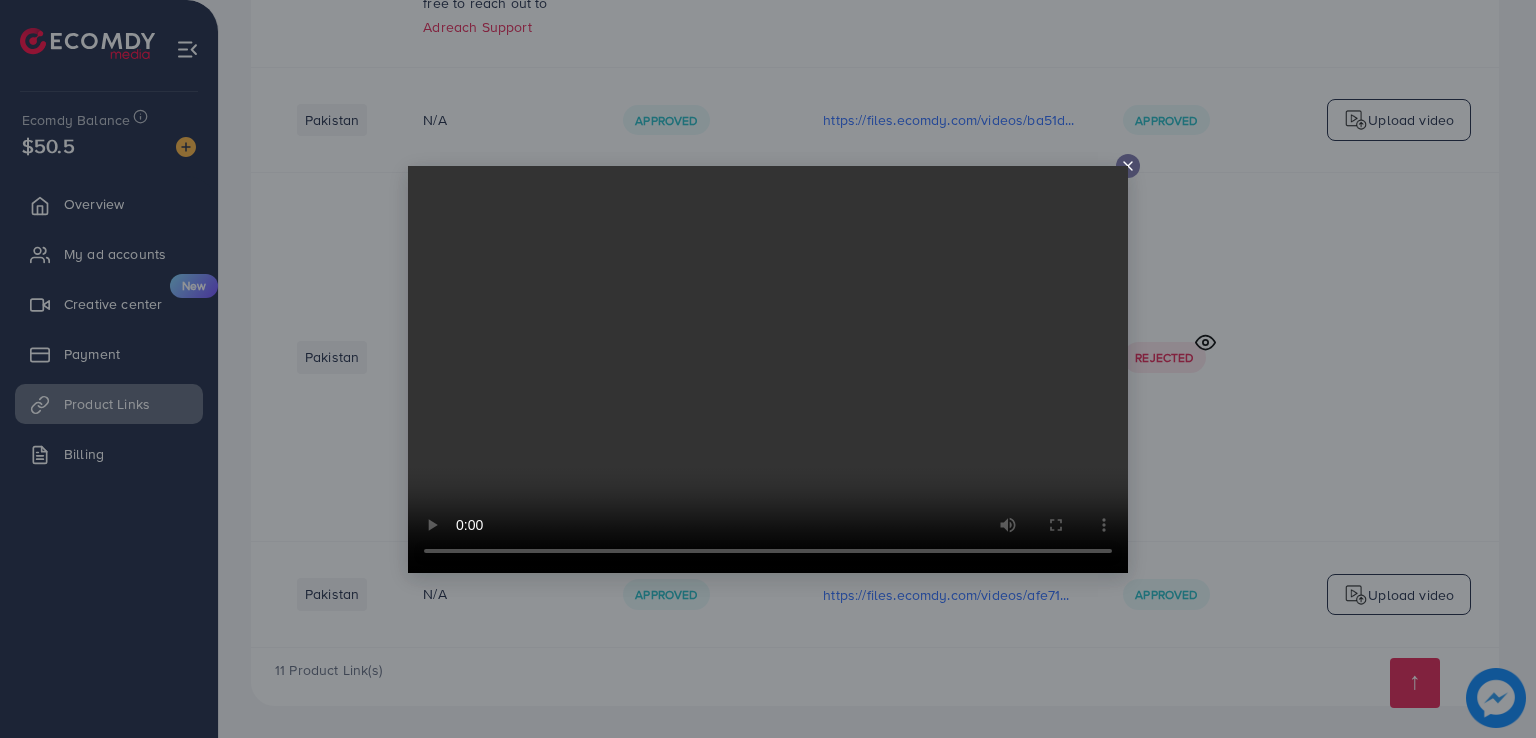 click at bounding box center [768, 369] 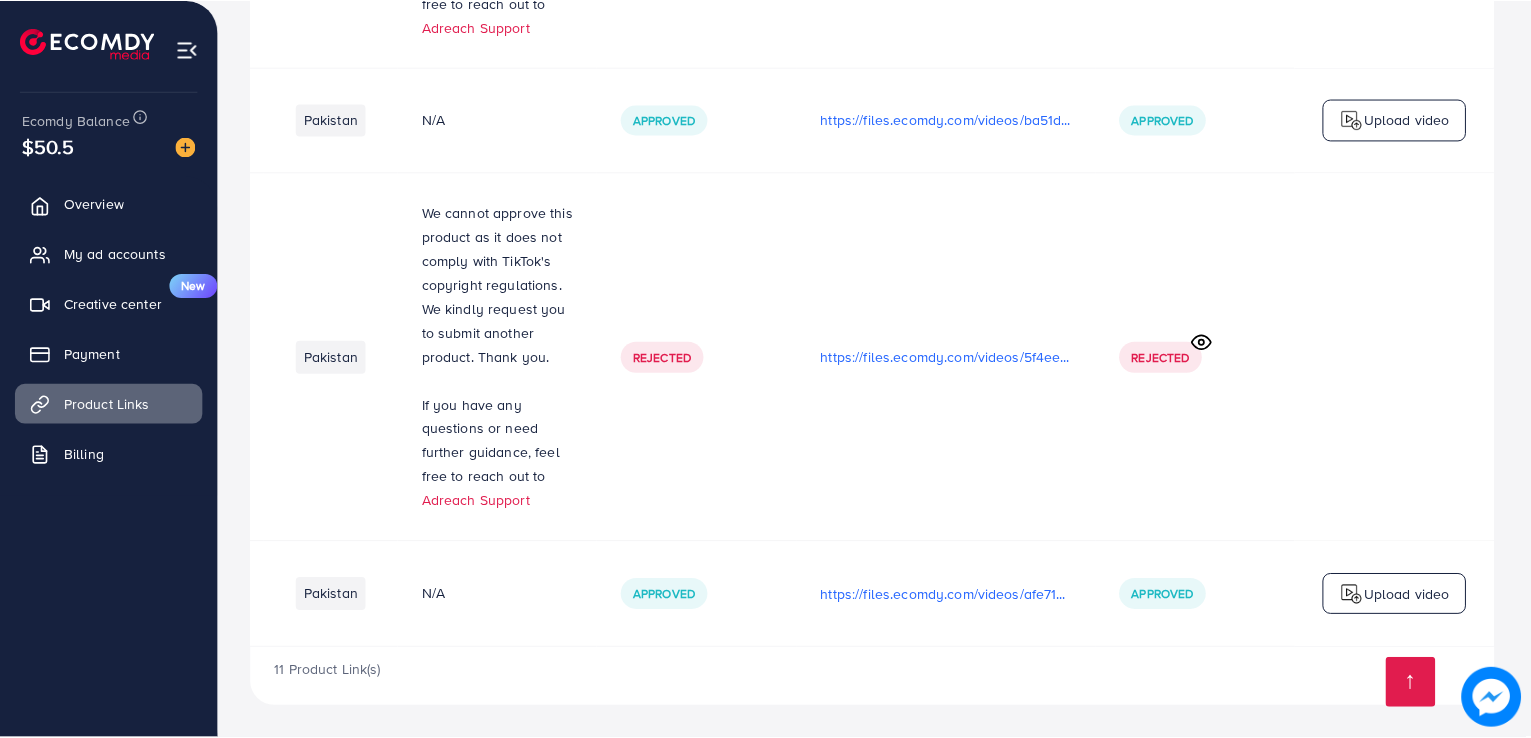 scroll, scrollTop: 0, scrollLeft: 331, axis: horizontal 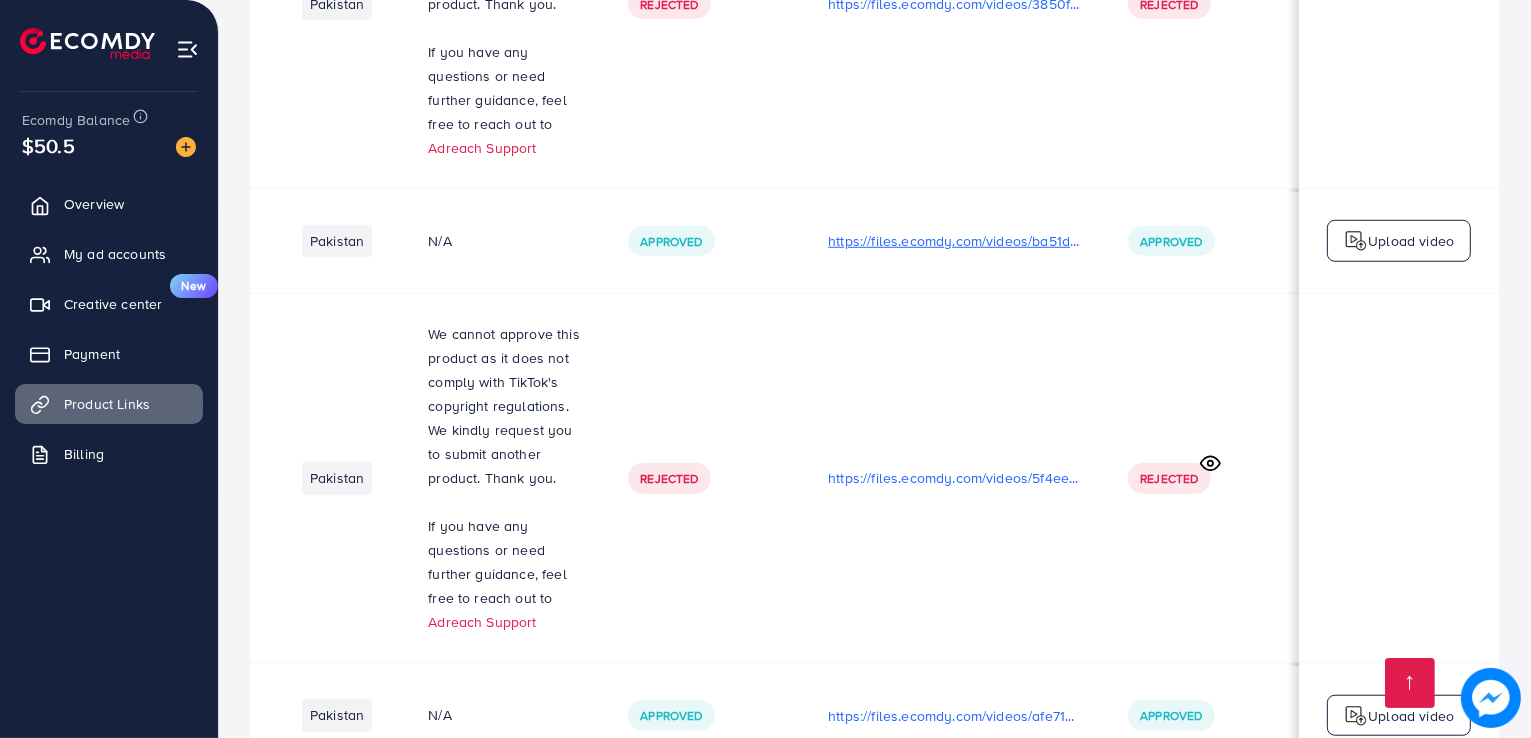 click on "https://files.ecomdy.com/videos/ba51dd1d-0f63-4424-9ae3-a29674a2e624-1754140165846.mp4" at bounding box center [954, 241] 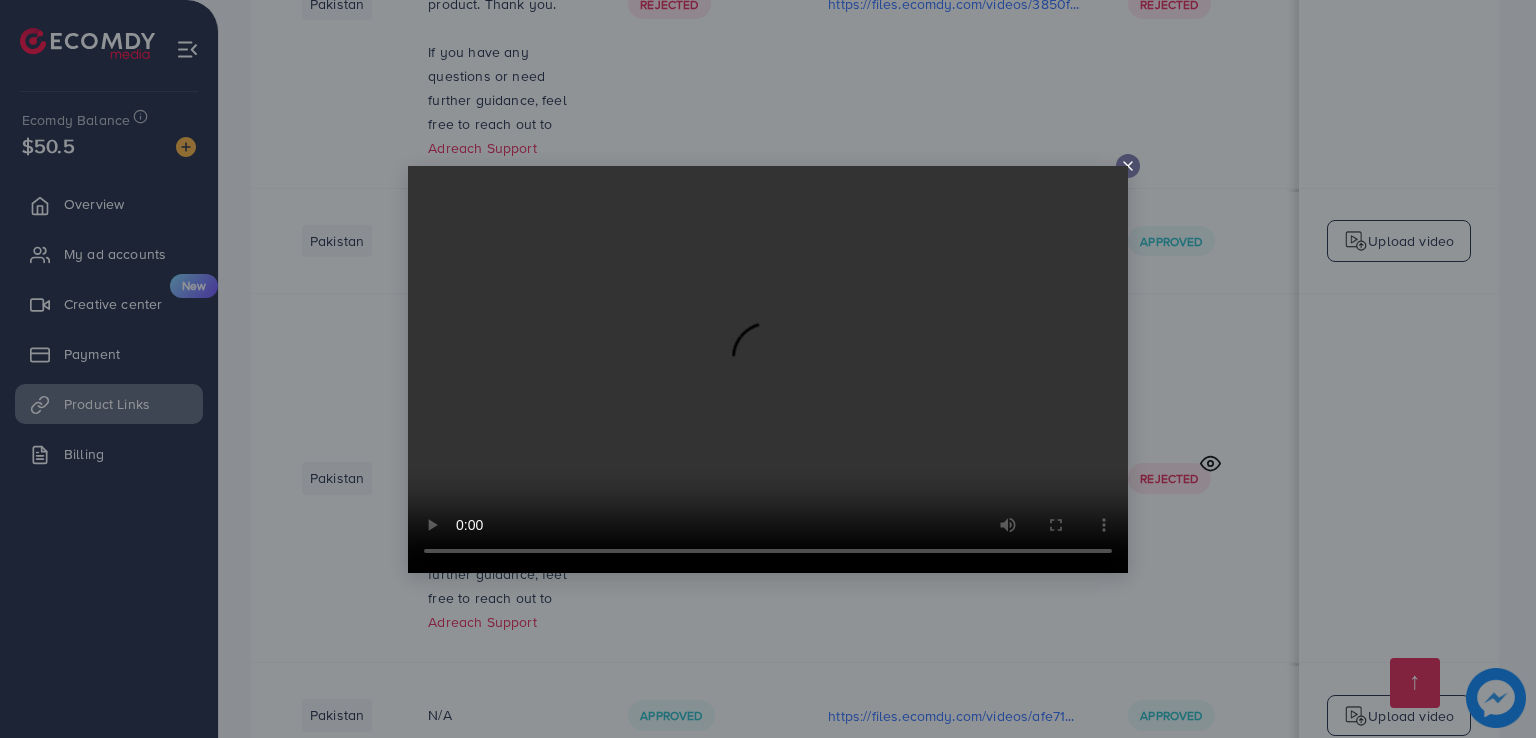 click 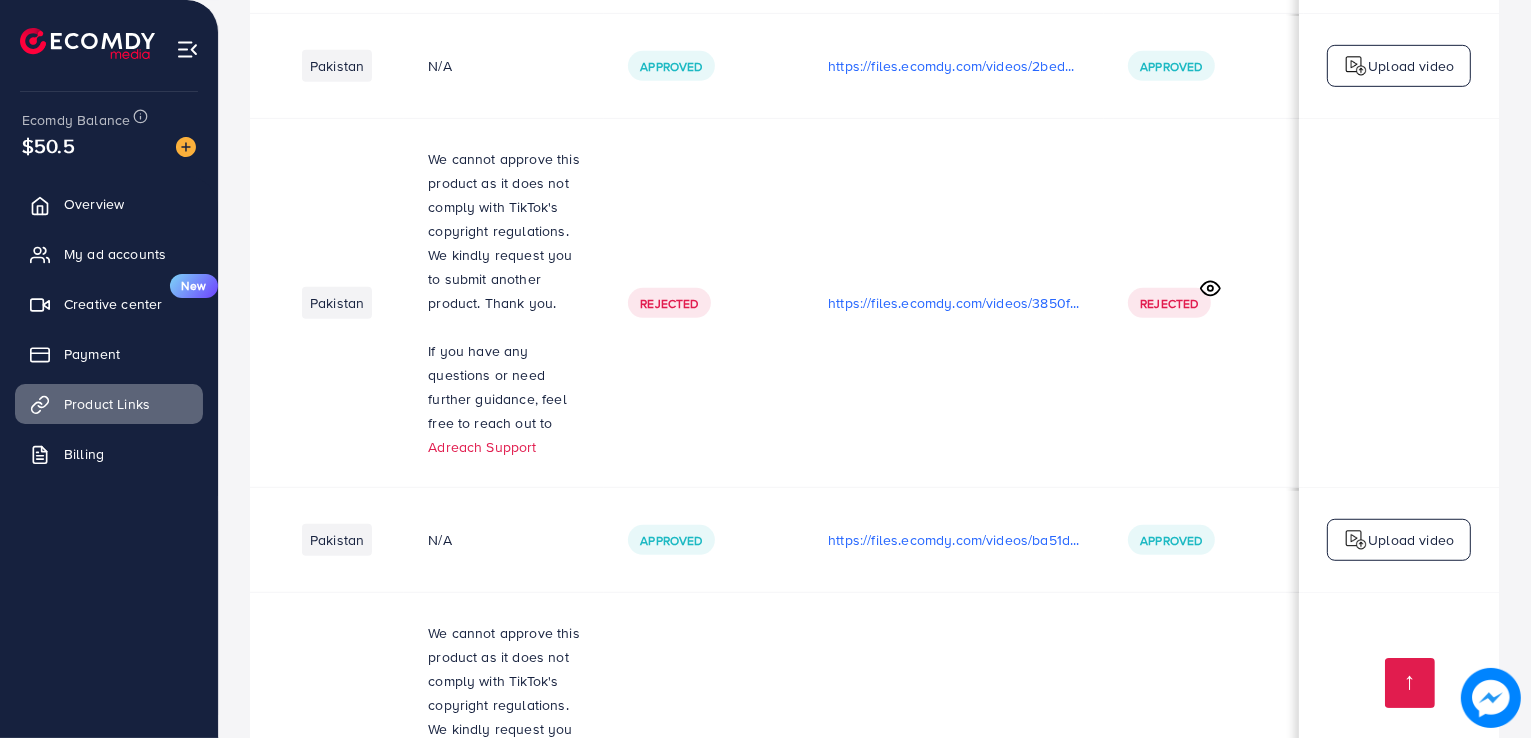 scroll, scrollTop: 1372, scrollLeft: 0, axis: vertical 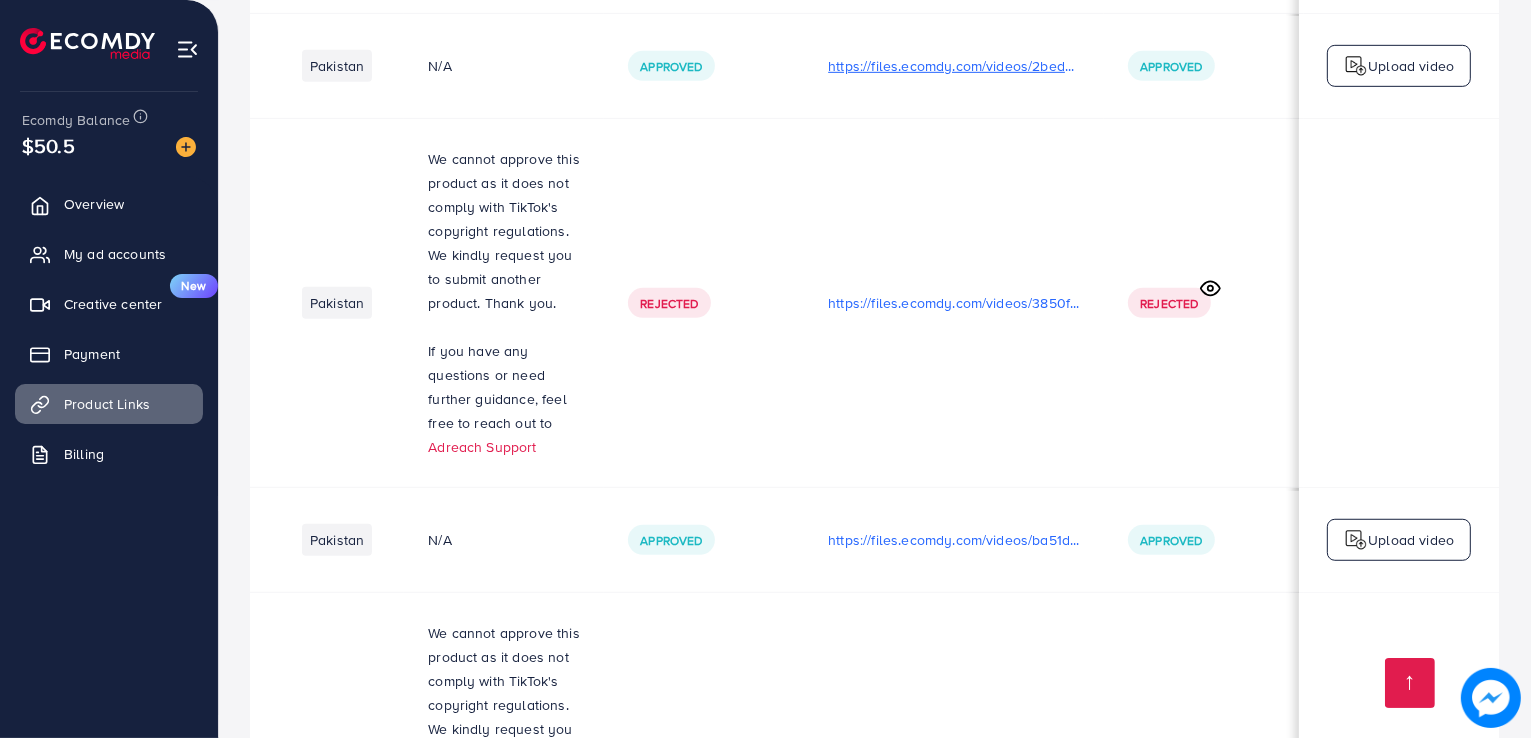 click on "https://files.ecomdy.com/videos/2bed9a54-d927-42cc-8f4f-4ec6a971a6b1-1754140001245.mp4" at bounding box center [954, 66] 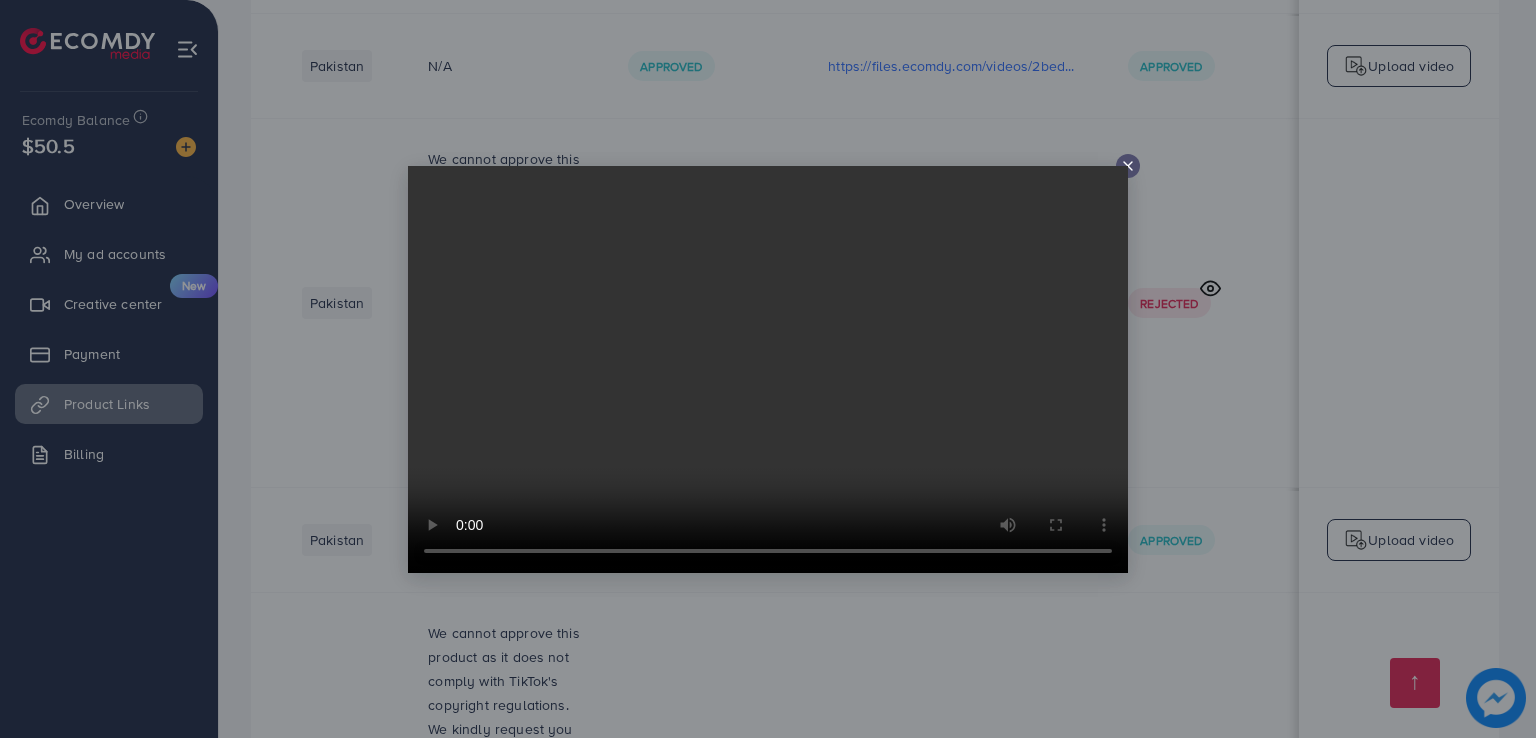 click 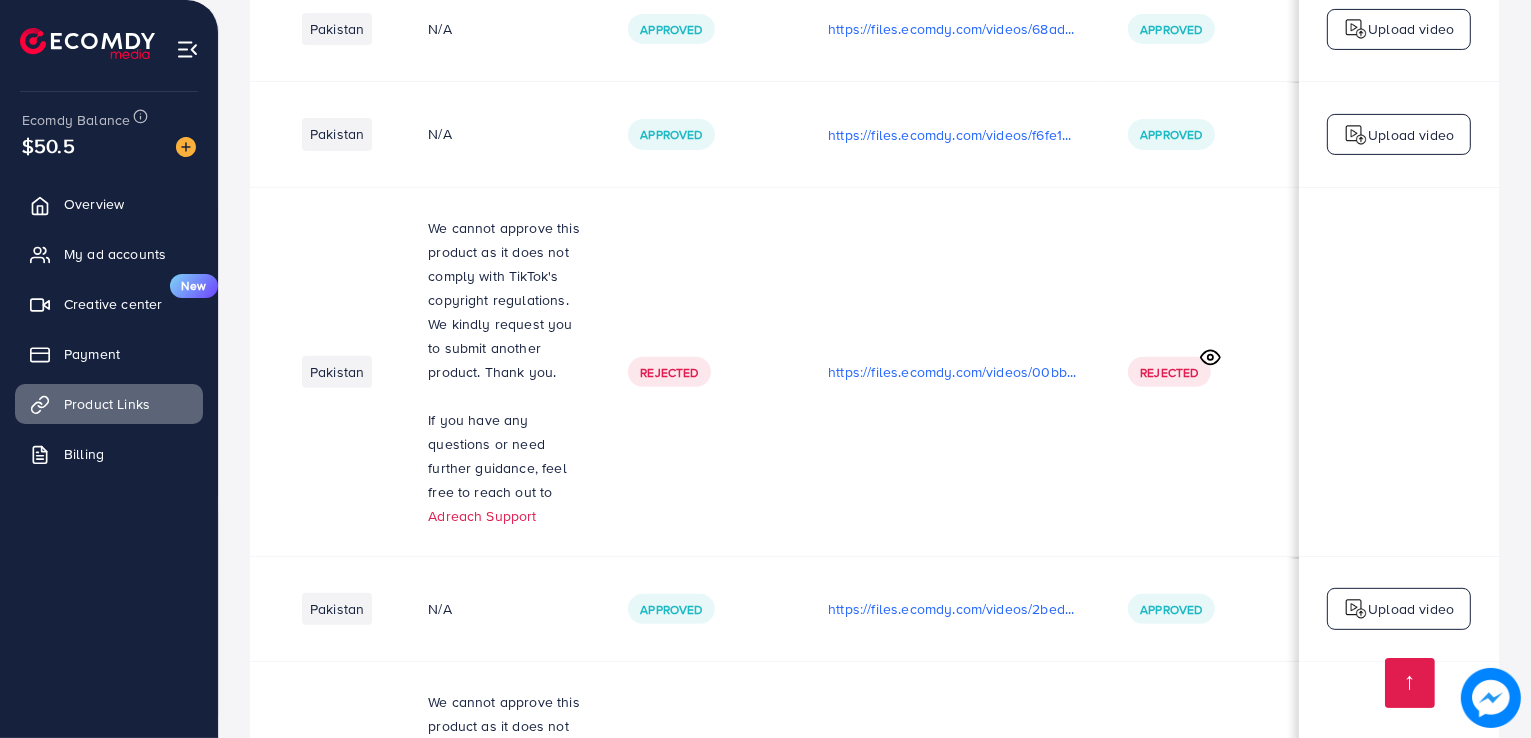 scroll, scrollTop: 750, scrollLeft: 0, axis: vertical 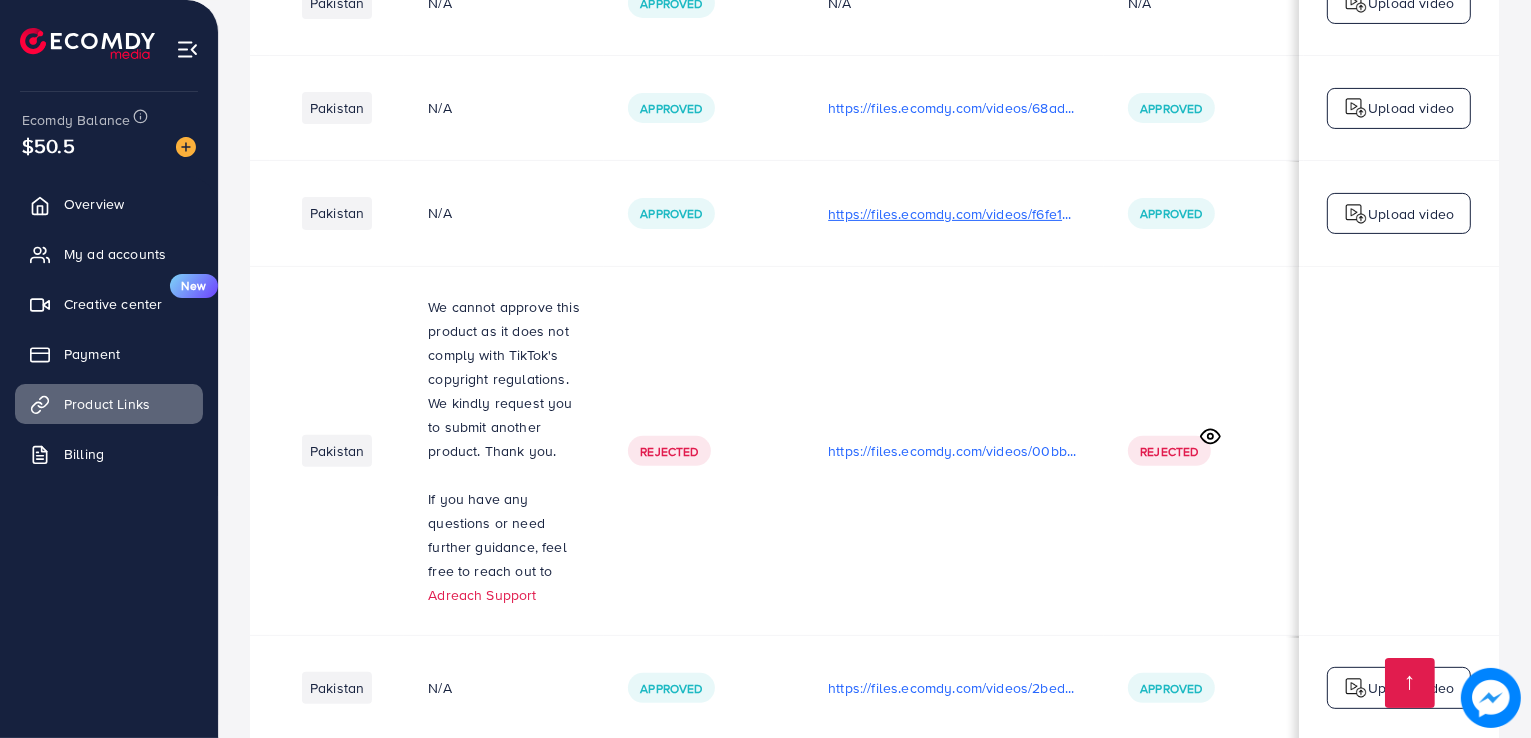 click on "https://files.ecomdy.com/videos/f6fe1035-67e2-45a7-817d-13248c18bfd9-1753747029702.mp4" at bounding box center [954, 214] 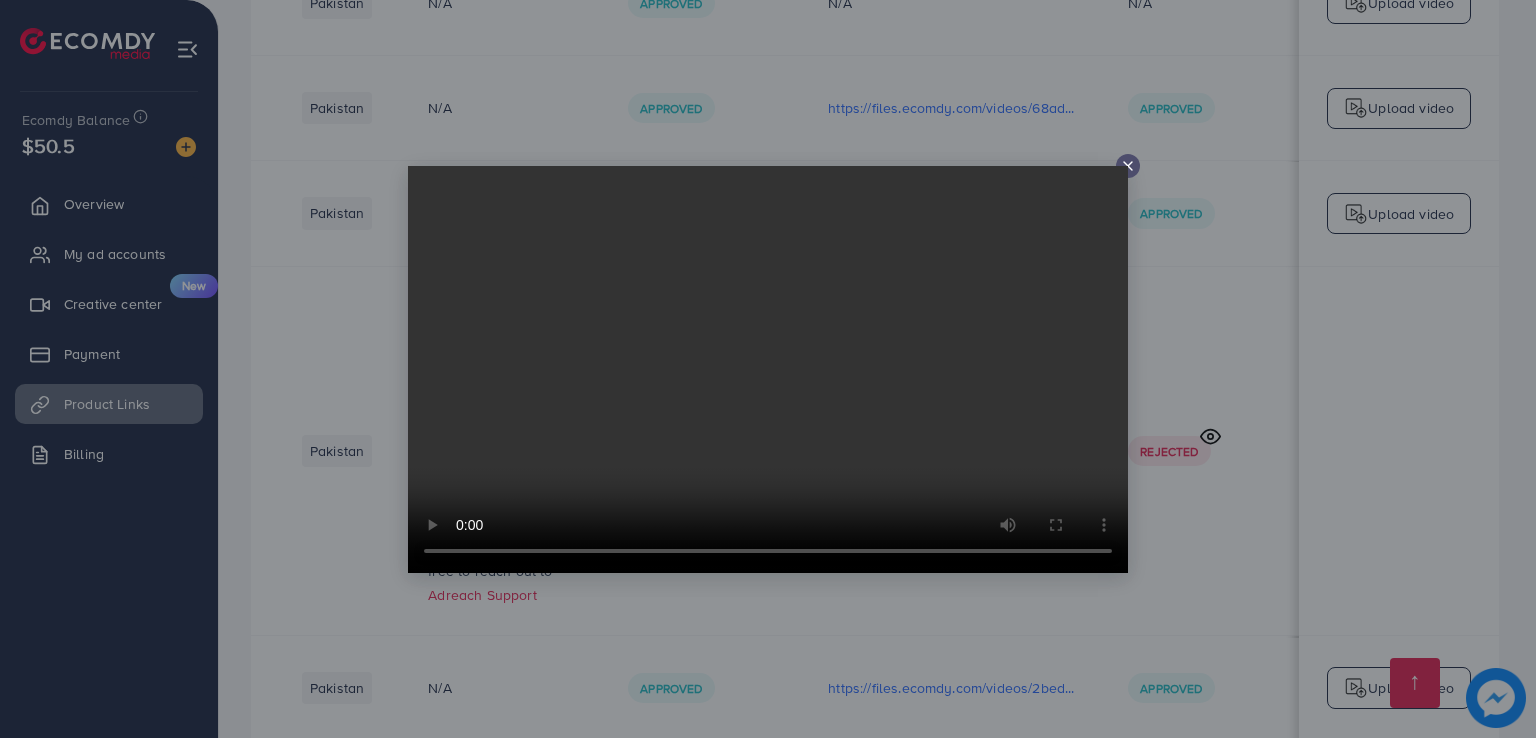 click 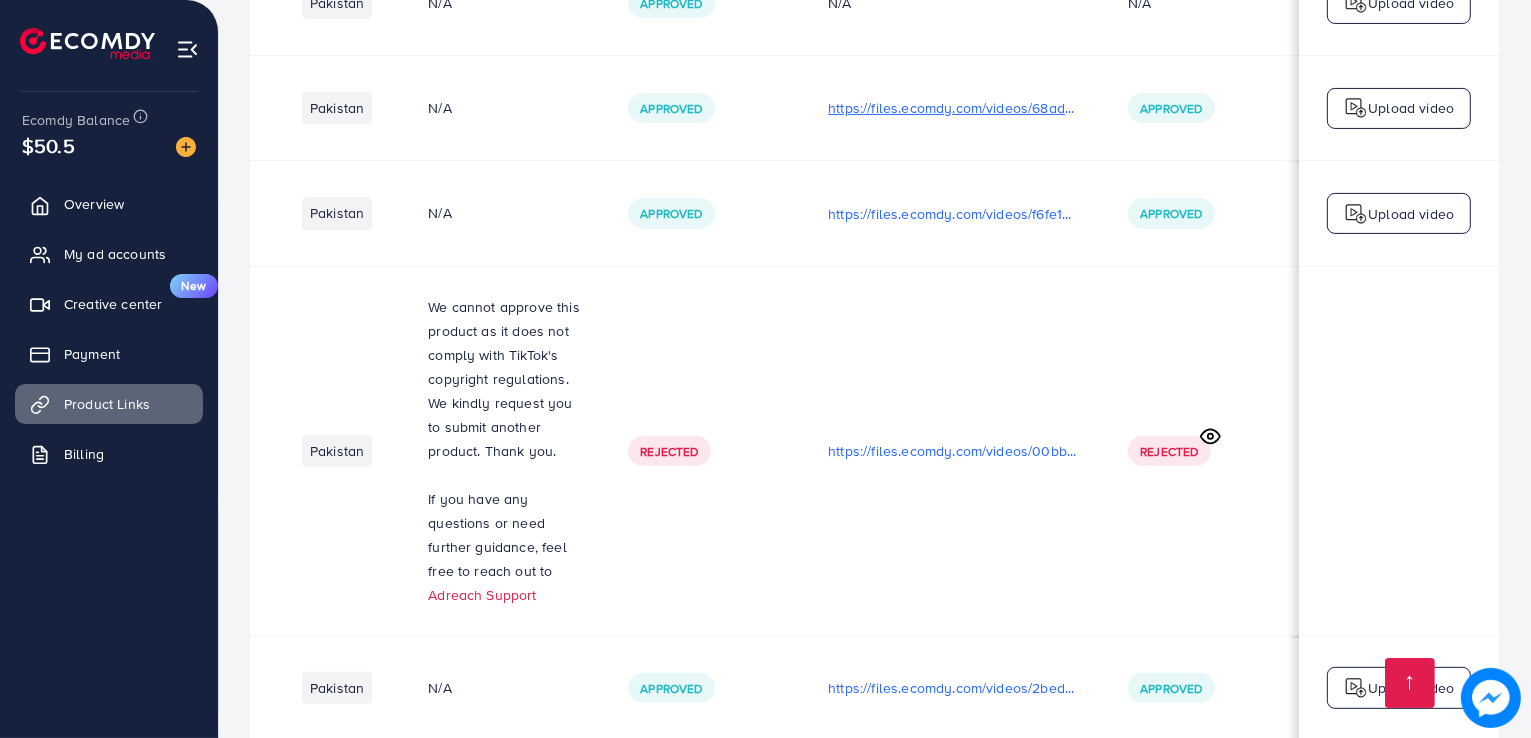 click on "https://files.ecomdy.com/videos/68ad4940-5135-4a19-8857-8408c16a17a0-1753746635016.mp4" at bounding box center [954, 108] 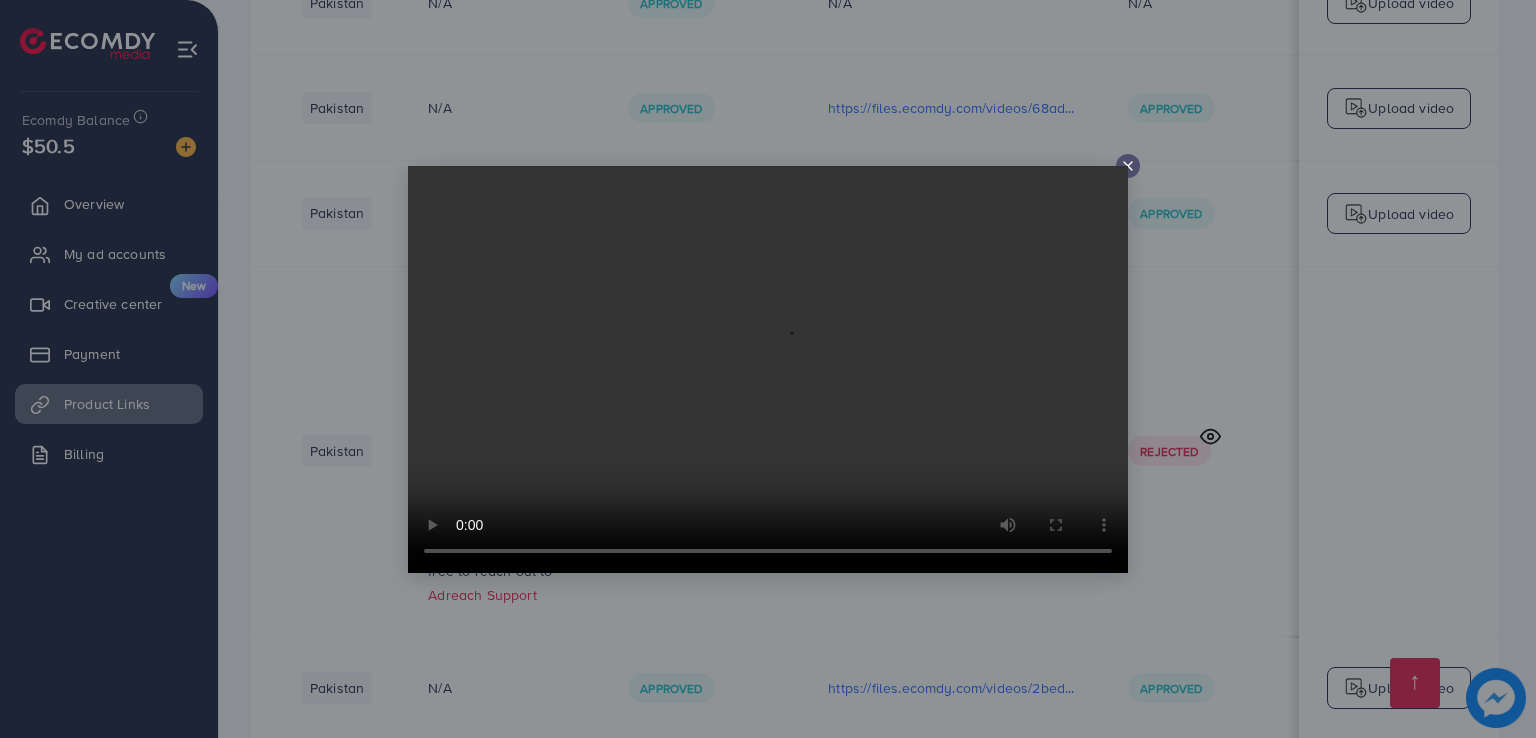 click 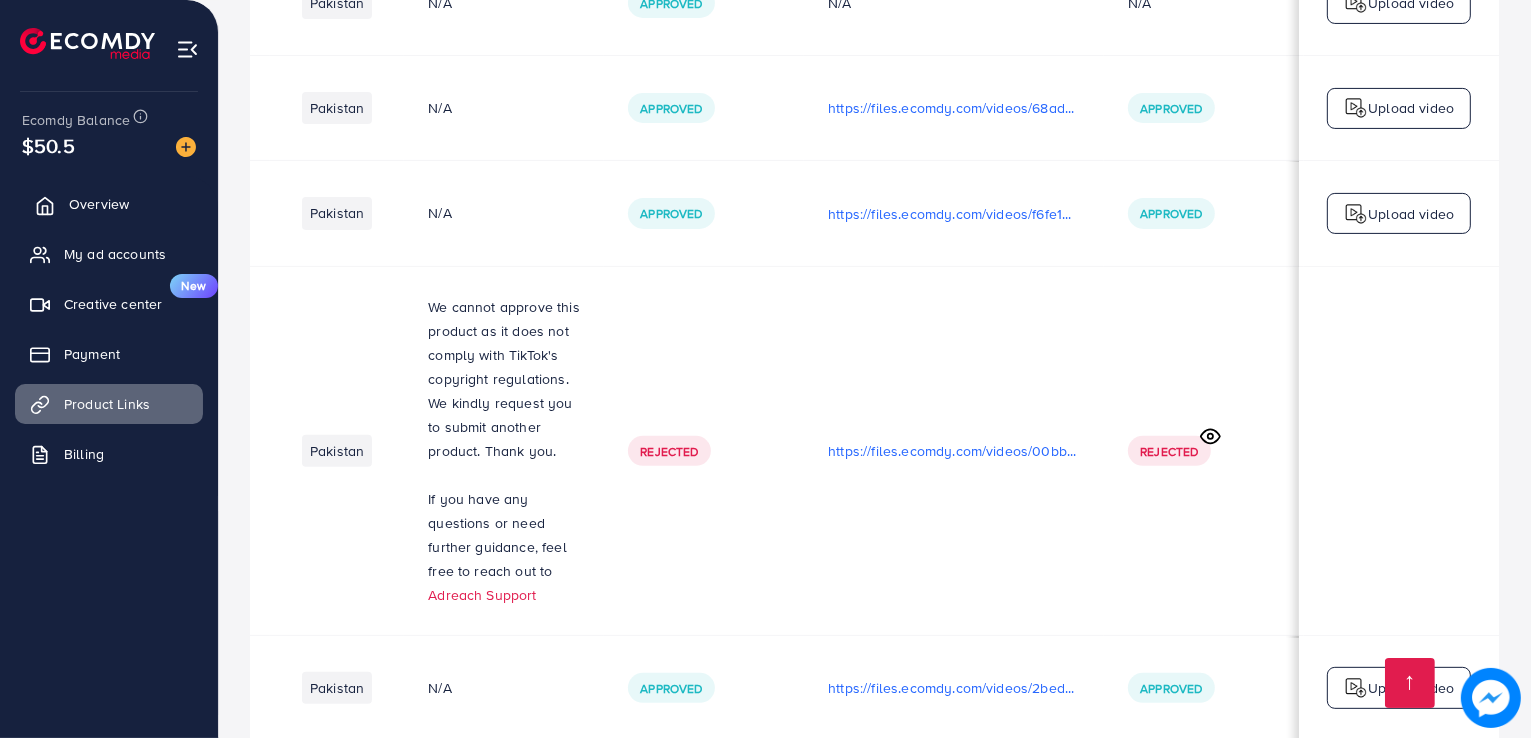click on "Overview" at bounding box center (109, 204) 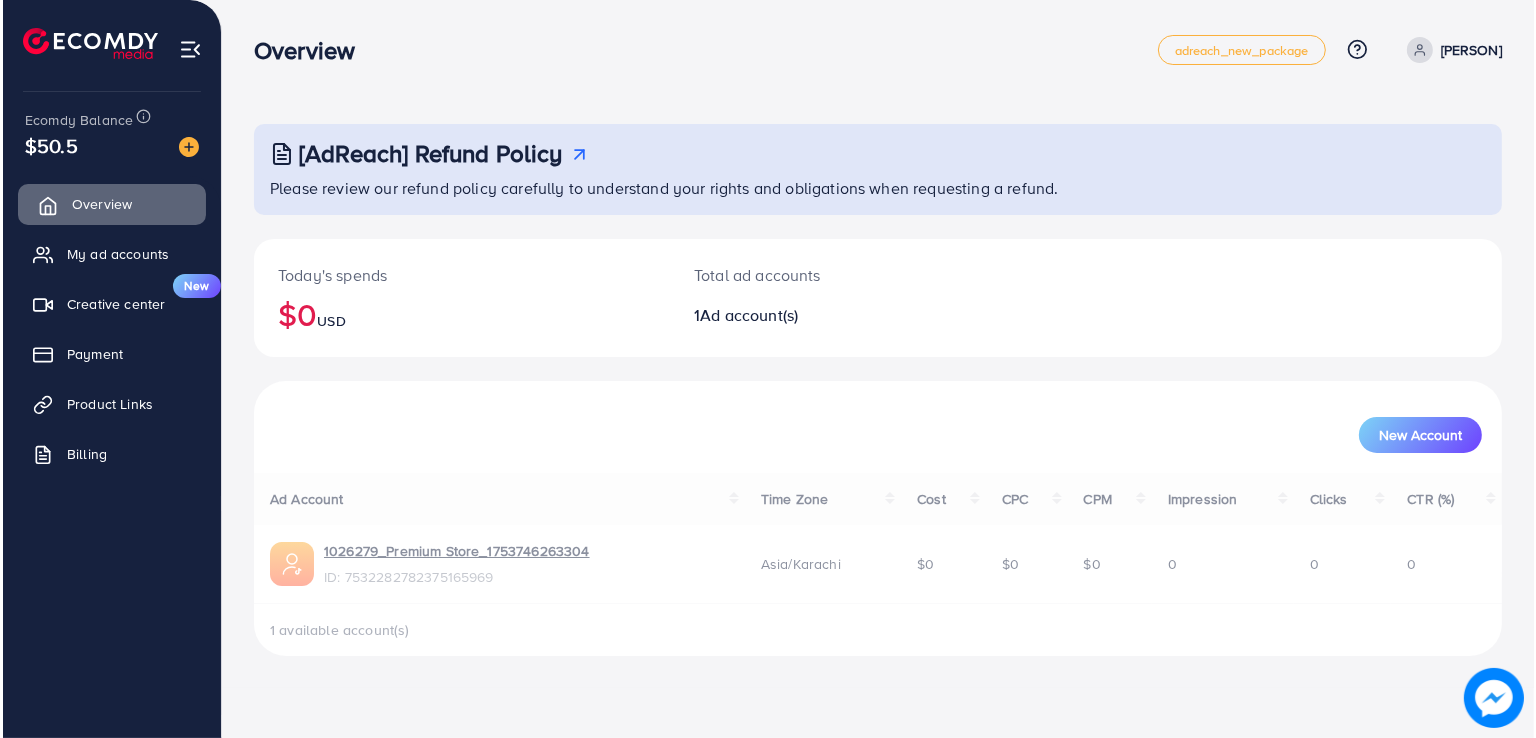 scroll, scrollTop: 0, scrollLeft: 0, axis: both 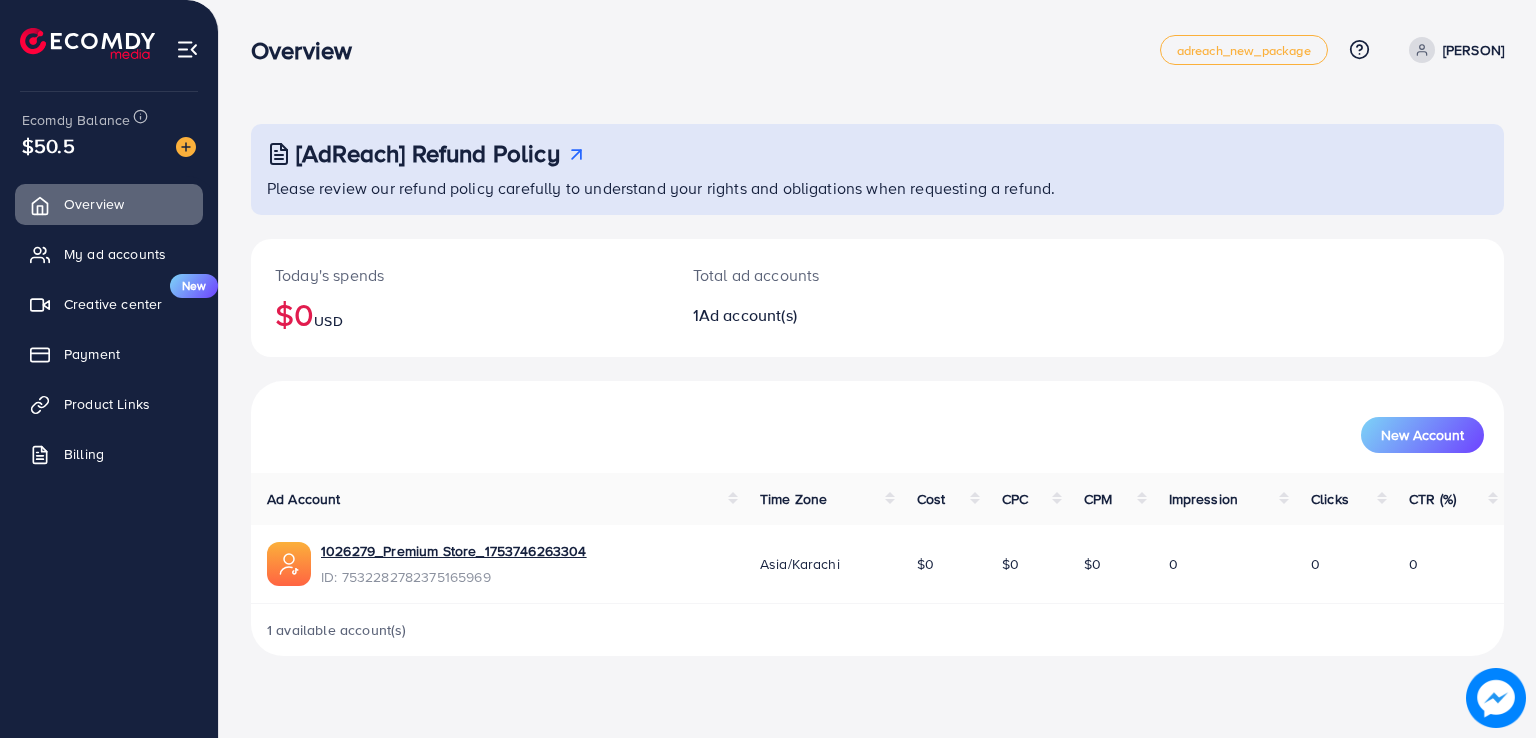 drag, startPoint x: 252, startPoint y: 50, endPoint x: 371, endPoint y: 42, distance: 119.26861 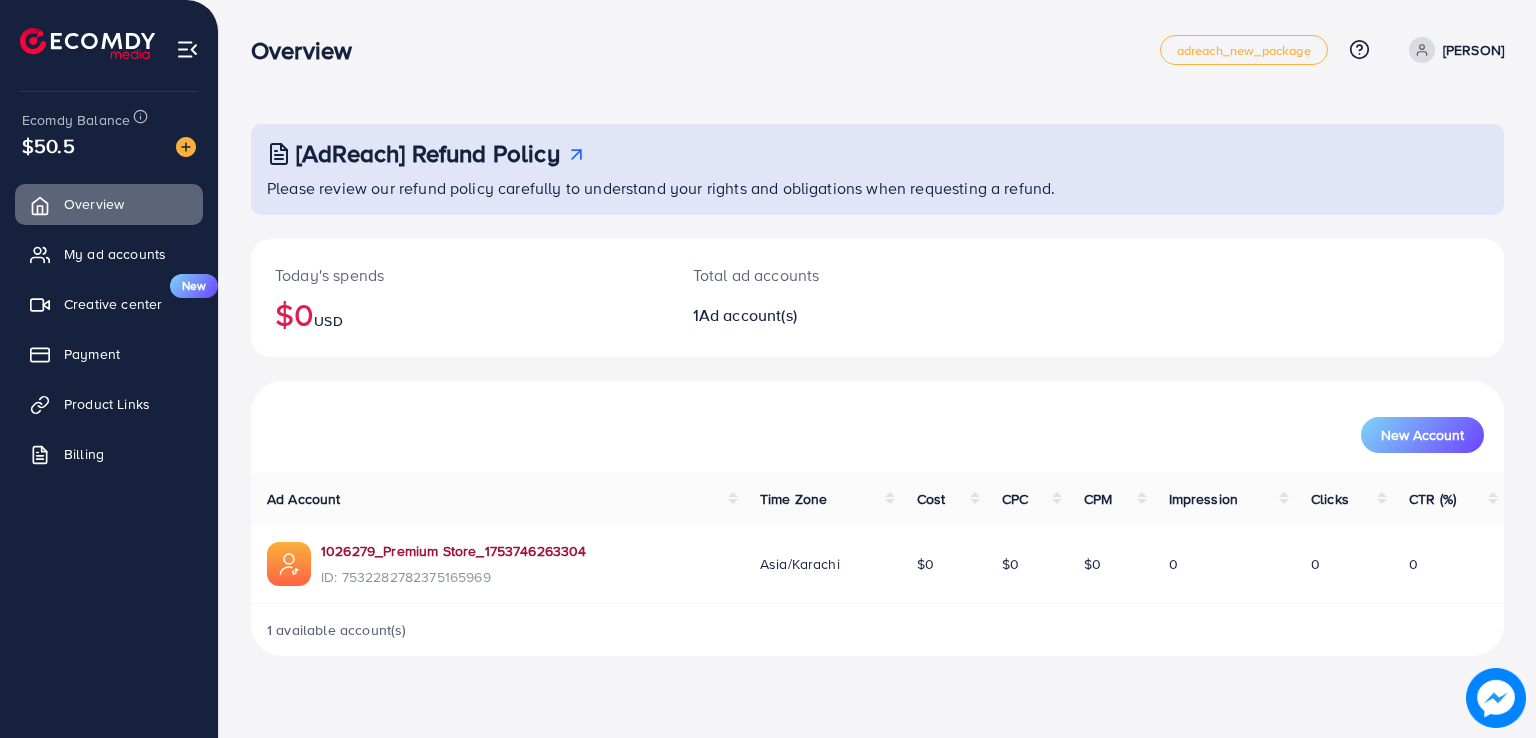 click on "1026279_Premium Store_1753746263304" at bounding box center [454, 551] 